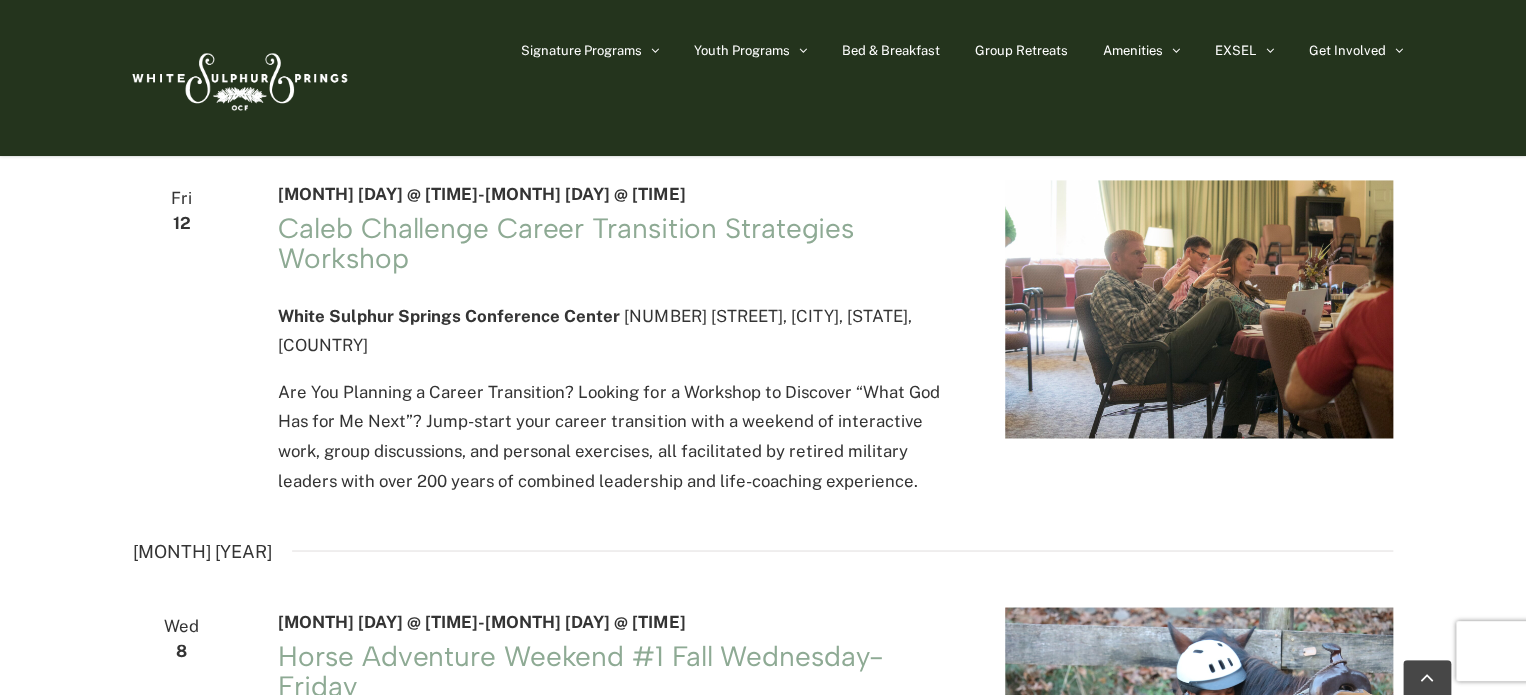 scroll, scrollTop: 1465, scrollLeft: 0, axis: vertical 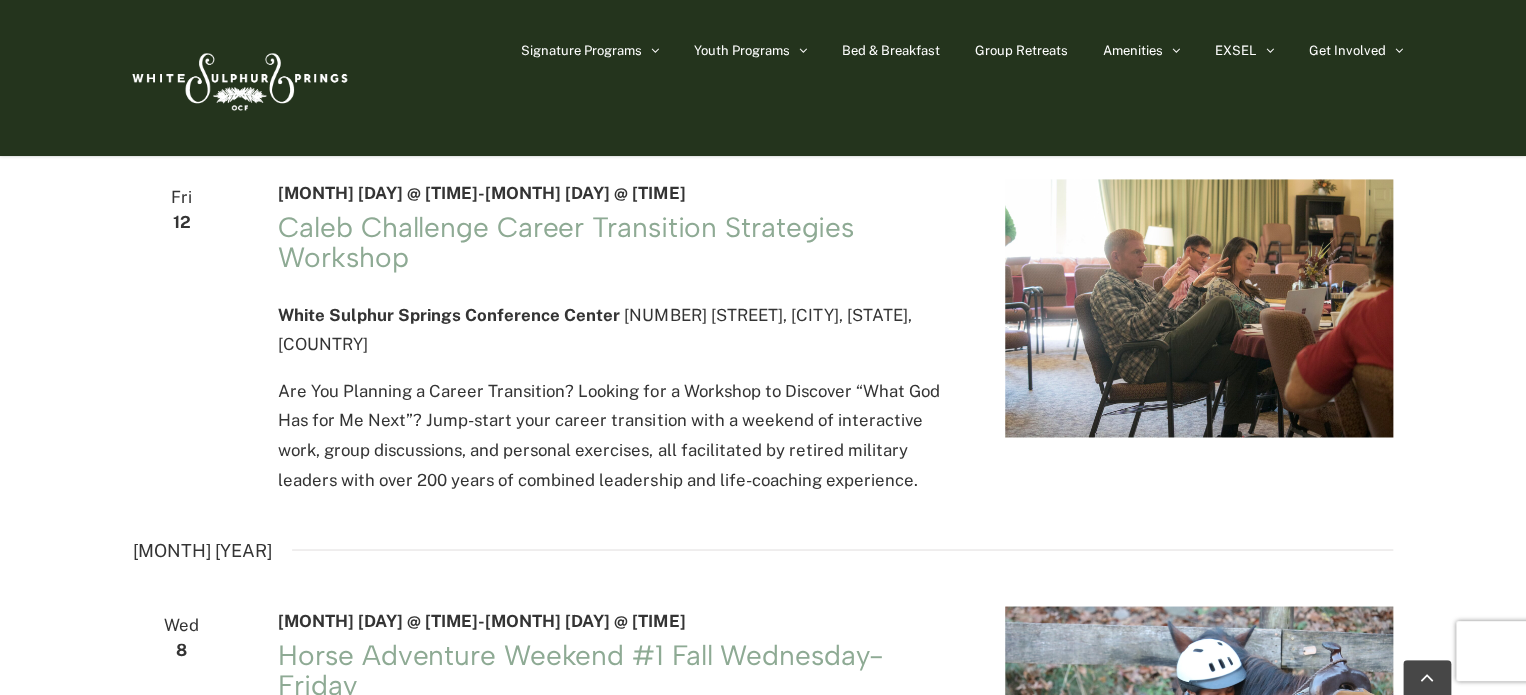 click on "Are You Planning a Career Transition? Looking for a Workshop to Discover “What God Has for Me Next”? Jump-start your career transition with a weekend of interactive work, group discussions, and personal exercises, all facilitated by retired military leaders with over 200 years of combined leadership and life-coaching experience." at bounding box center [617, 436] 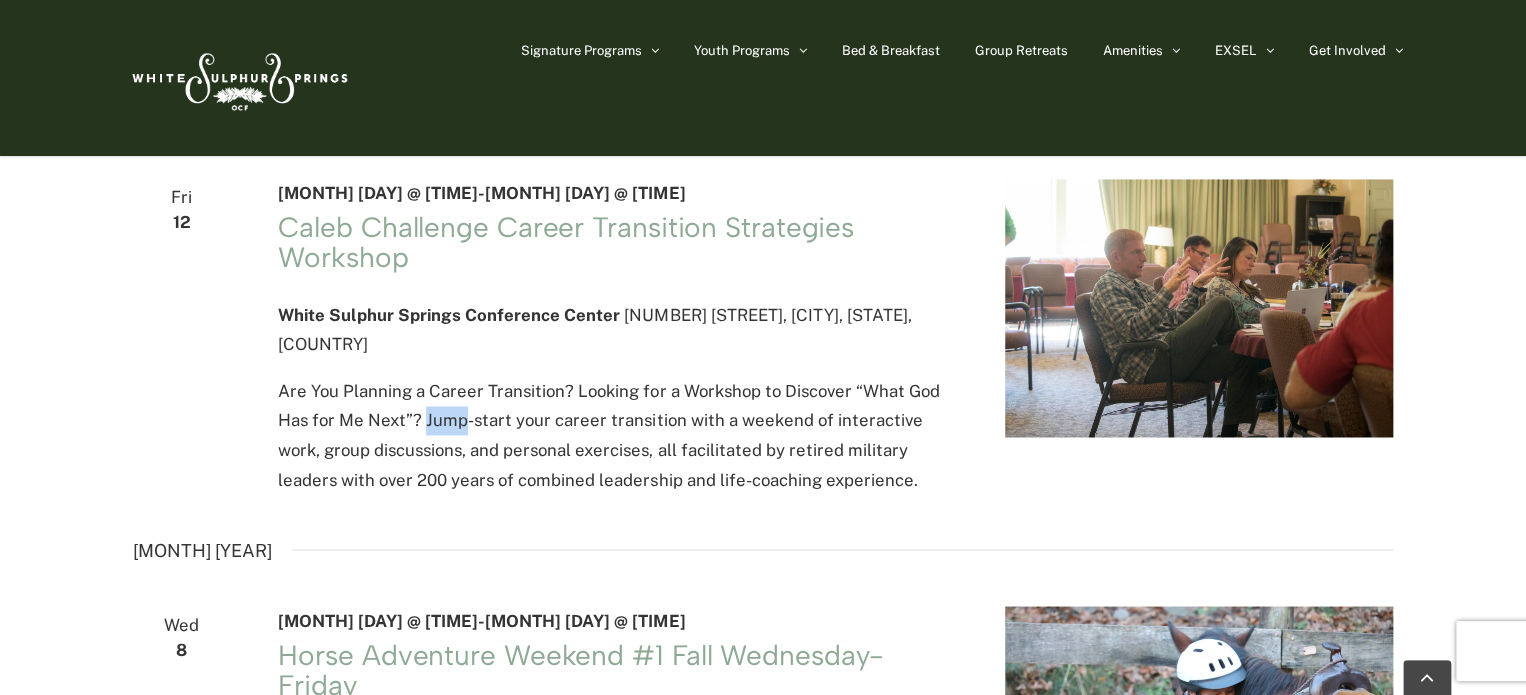 click on "Are You Planning a Career Transition? Looking for a Workshop to Discover “What God Has for Me Next”? Jump-start your career transition with a weekend of interactive work, group discussions, and personal exercises, all facilitated by retired military leaders with over 200 years of combined leadership and life-coaching experience." at bounding box center (617, 436) 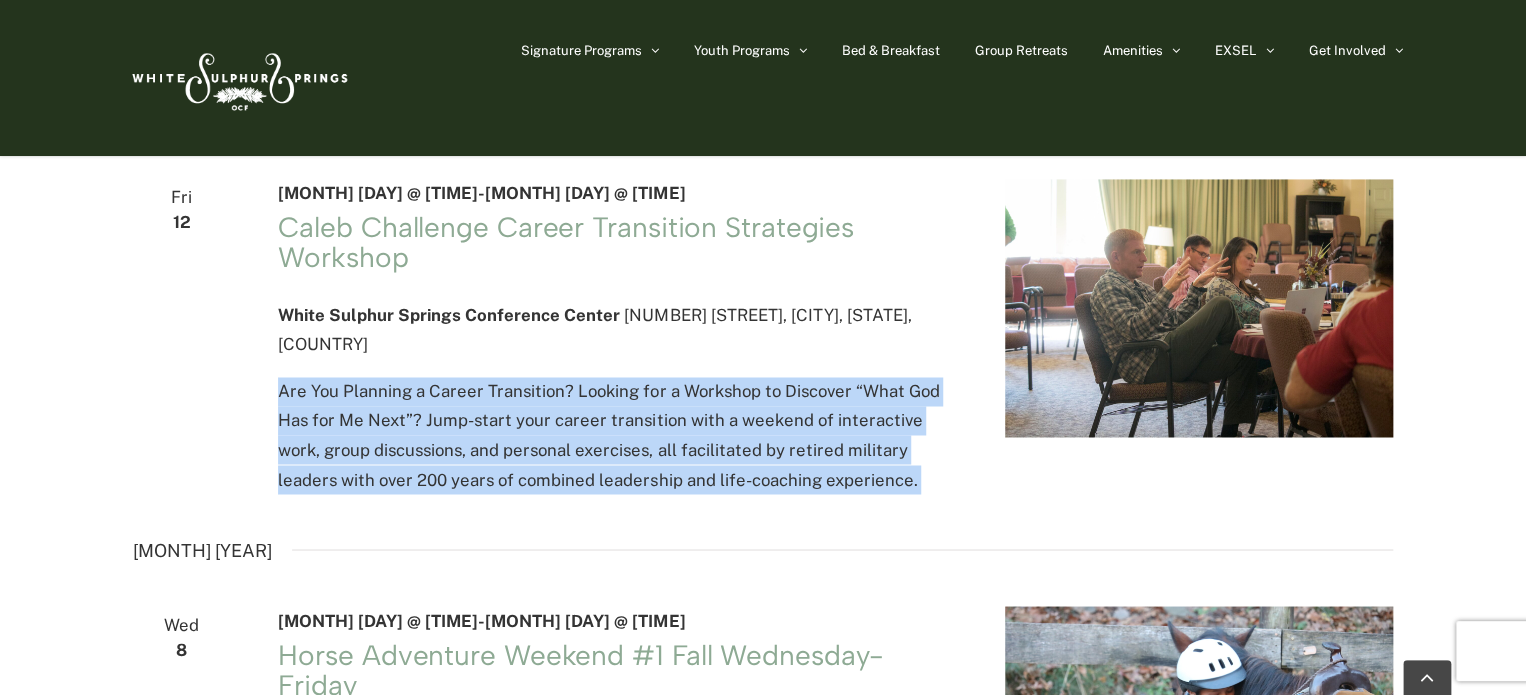 click on "Are You Planning a Career Transition? Looking for a Workshop to Discover “What God Has for Me Next”? Jump-start your career transition with a weekend of interactive work, group discussions, and personal exercises, all facilitated by retired military leaders with over 200 years of combined leadership and life-coaching experience." at bounding box center [617, 436] 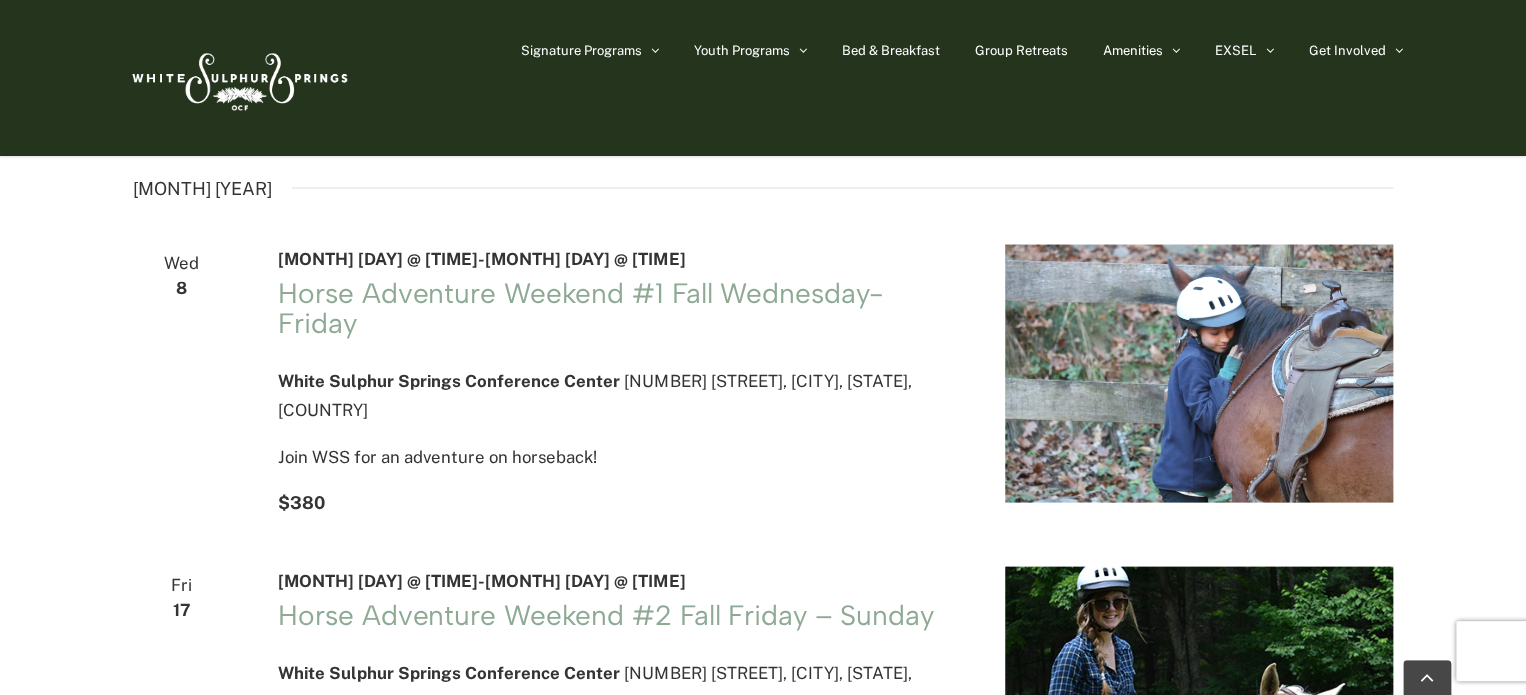 scroll, scrollTop: 1865, scrollLeft: 0, axis: vertical 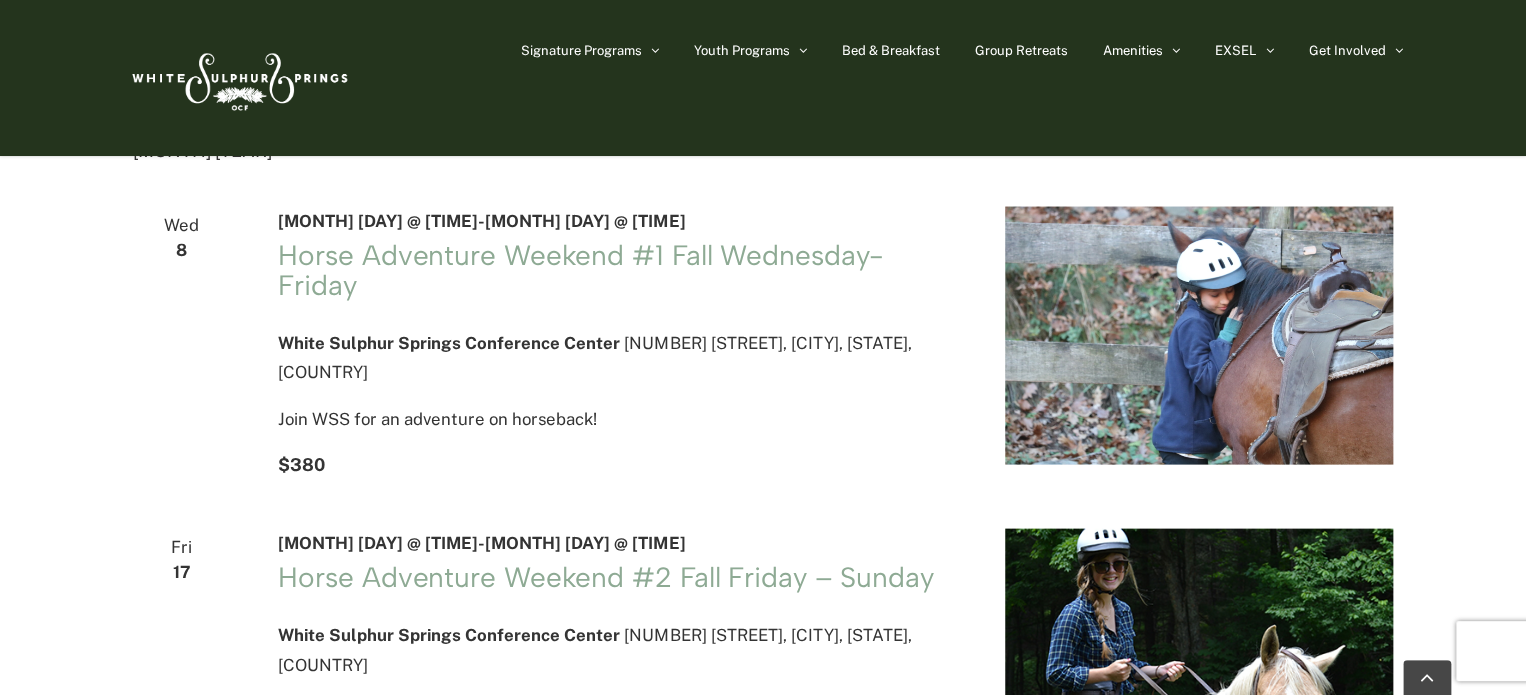 click on "Join WSS for an adventure on horseback!" at bounding box center (617, 418) 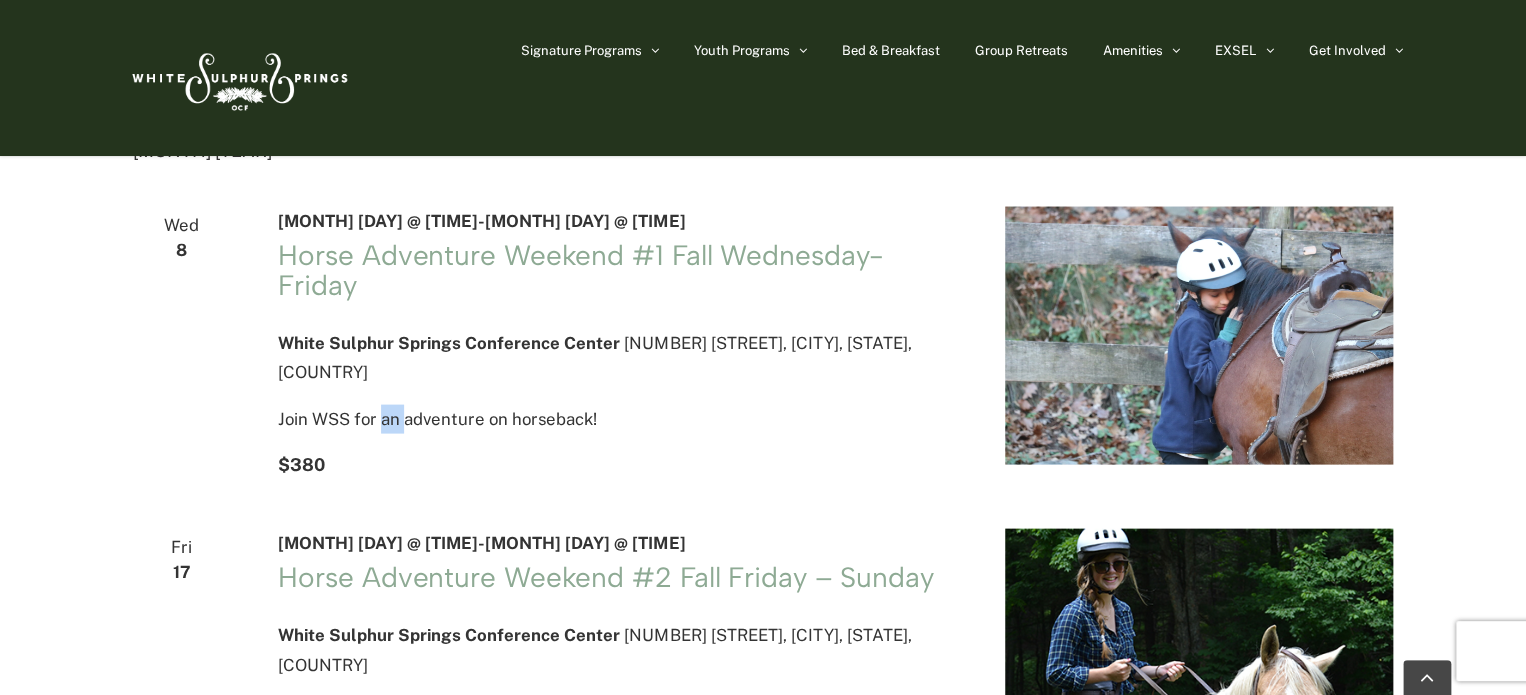 click on "Join WSS for an adventure on horseback!" at bounding box center (617, 418) 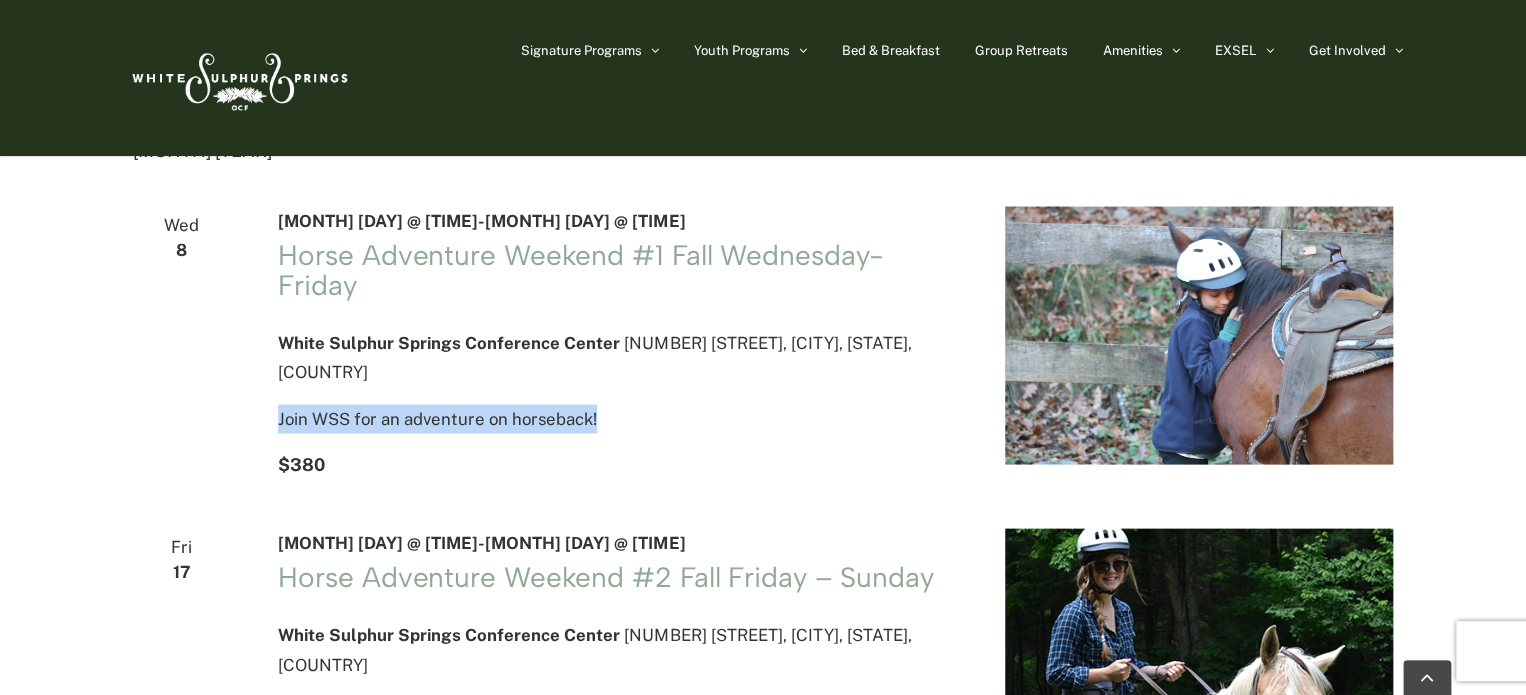 click on "Join WSS for an adventure on horseback!" at bounding box center [617, 418] 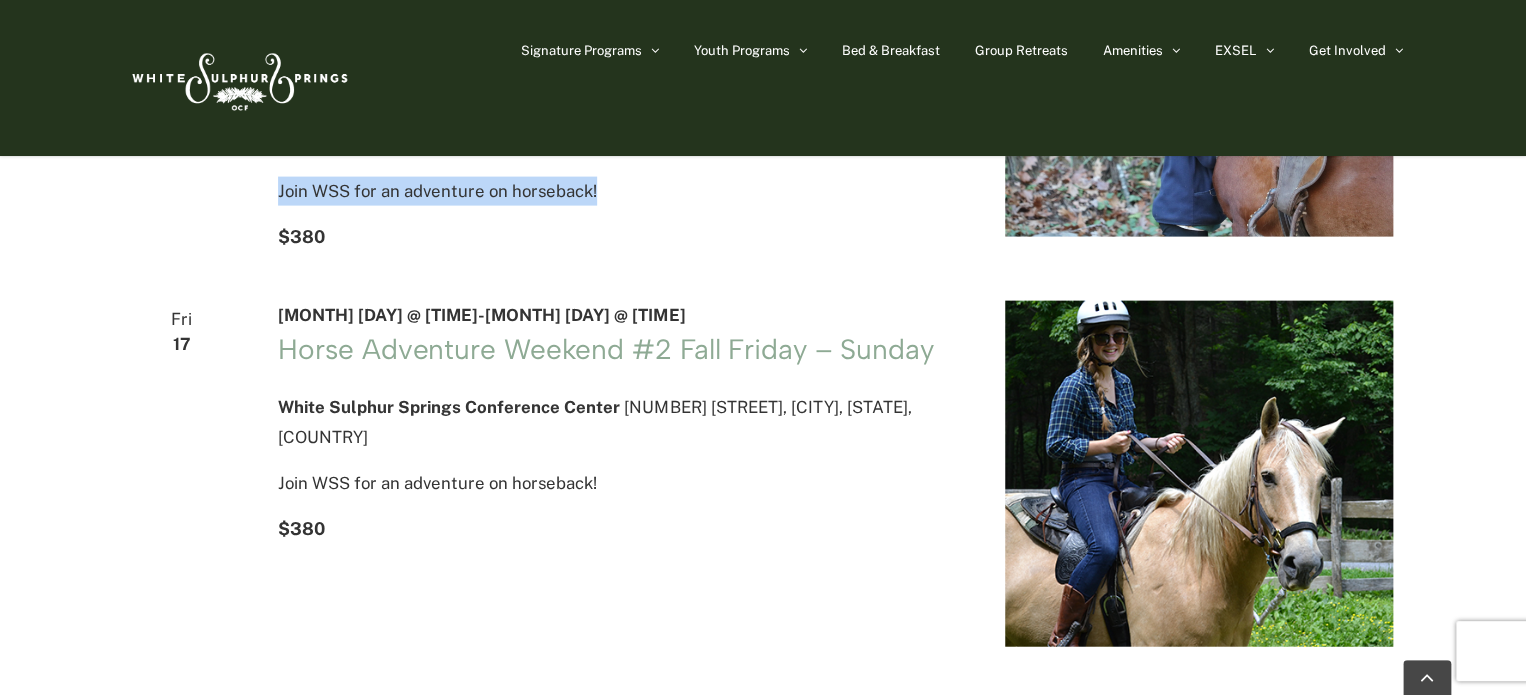 scroll, scrollTop: 2093, scrollLeft: 0, axis: vertical 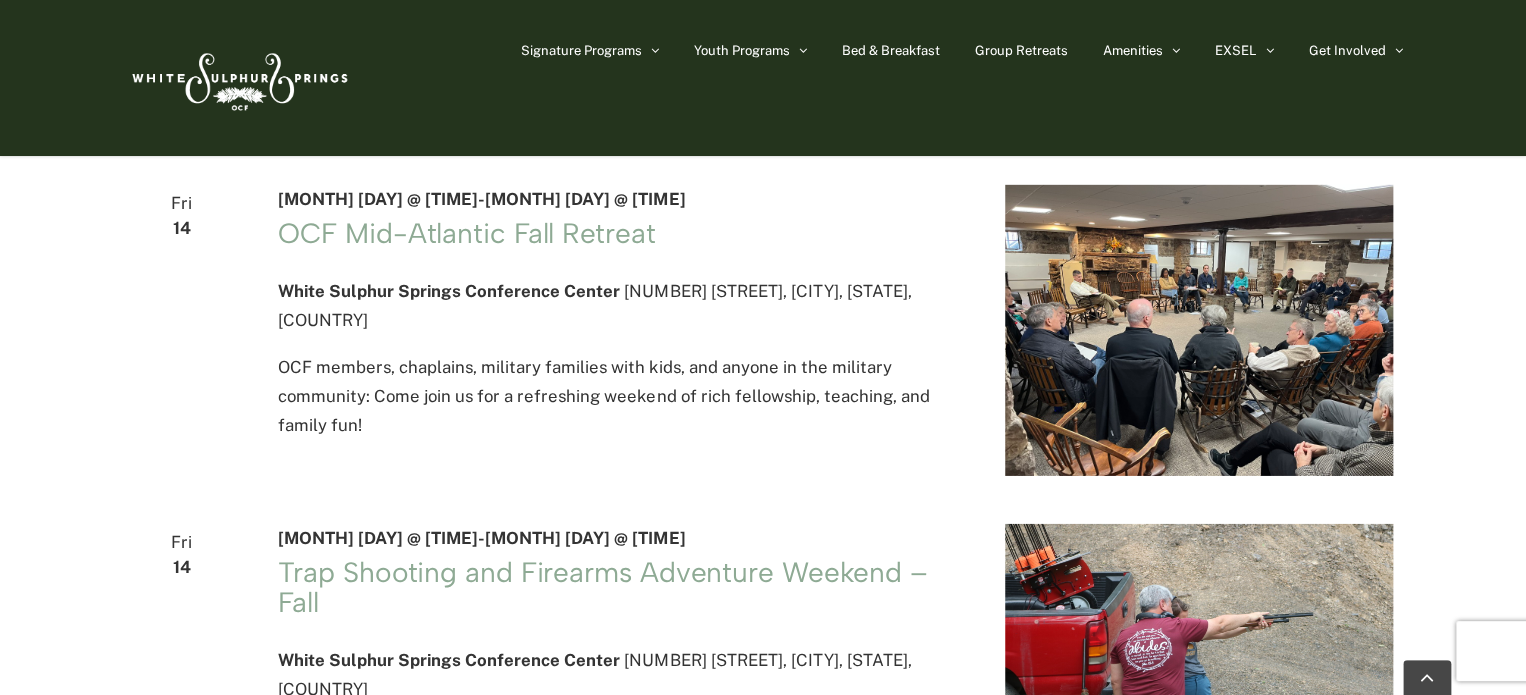 click on "OCF members, chaplains, military families with kids, and anyone in the military community: Come join us for a refreshing weekend of rich fellowship, teaching, and family fun!" at bounding box center (617, 397) 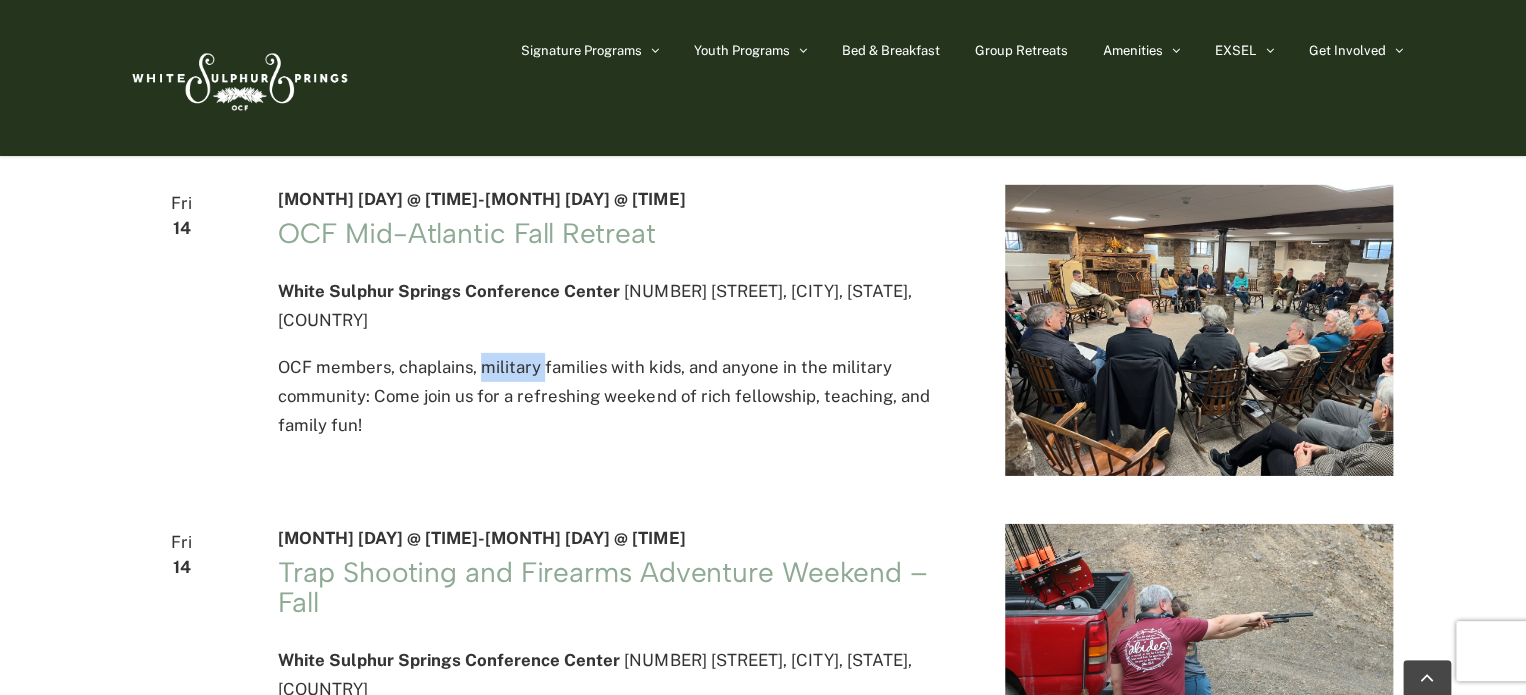 click on "OCF members, chaplains, military families with kids, and anyone in the military community: Come join us for a refreshing weekend of rich fellowship, teaching, and family fun!" at bounding box center (617, 397) 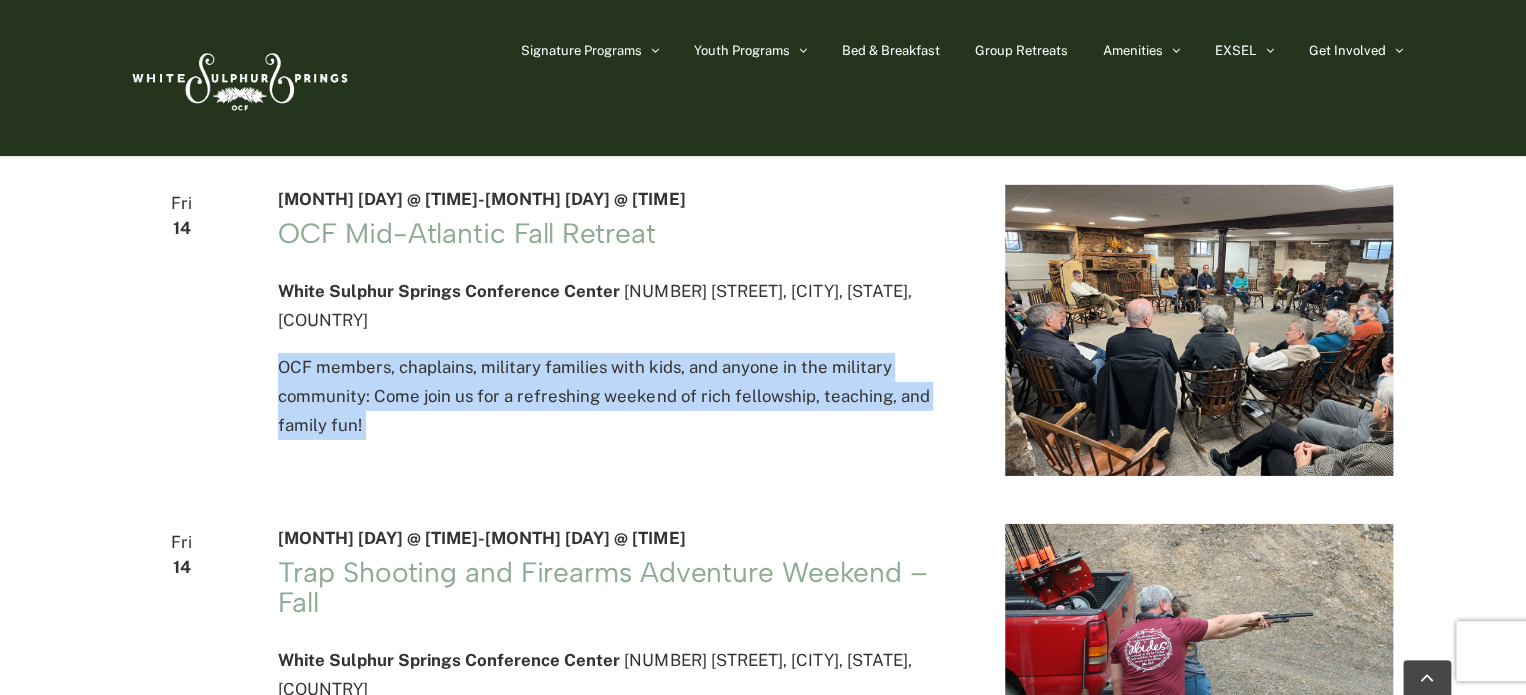 click on "OCF members, chaplains, military families with kids, and anyone in the military community: Come join us for a refreshing weekend of rich fellowship, teaching, and family fun!" at bounding box center [617, 397] 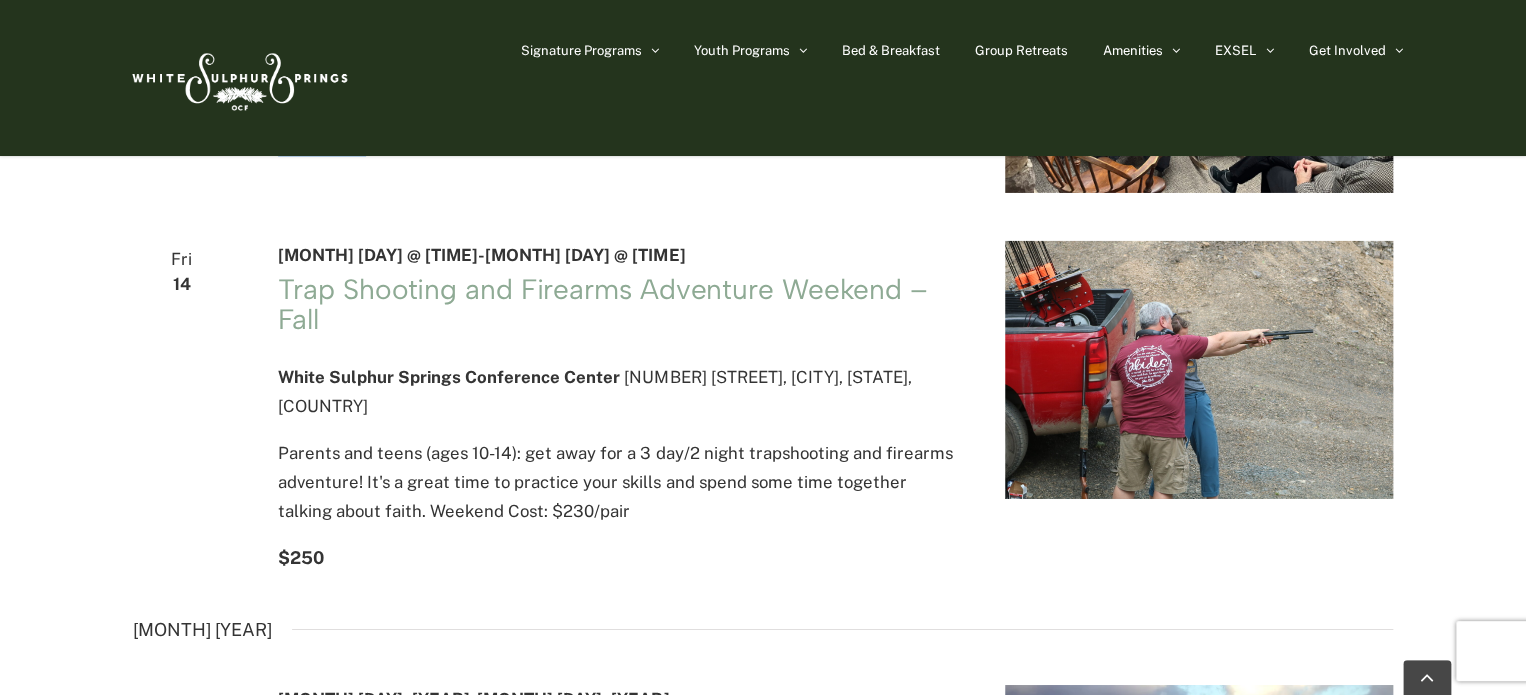 scroll, scrollTop: 3273, scrollLeft: 0, axis: vertical 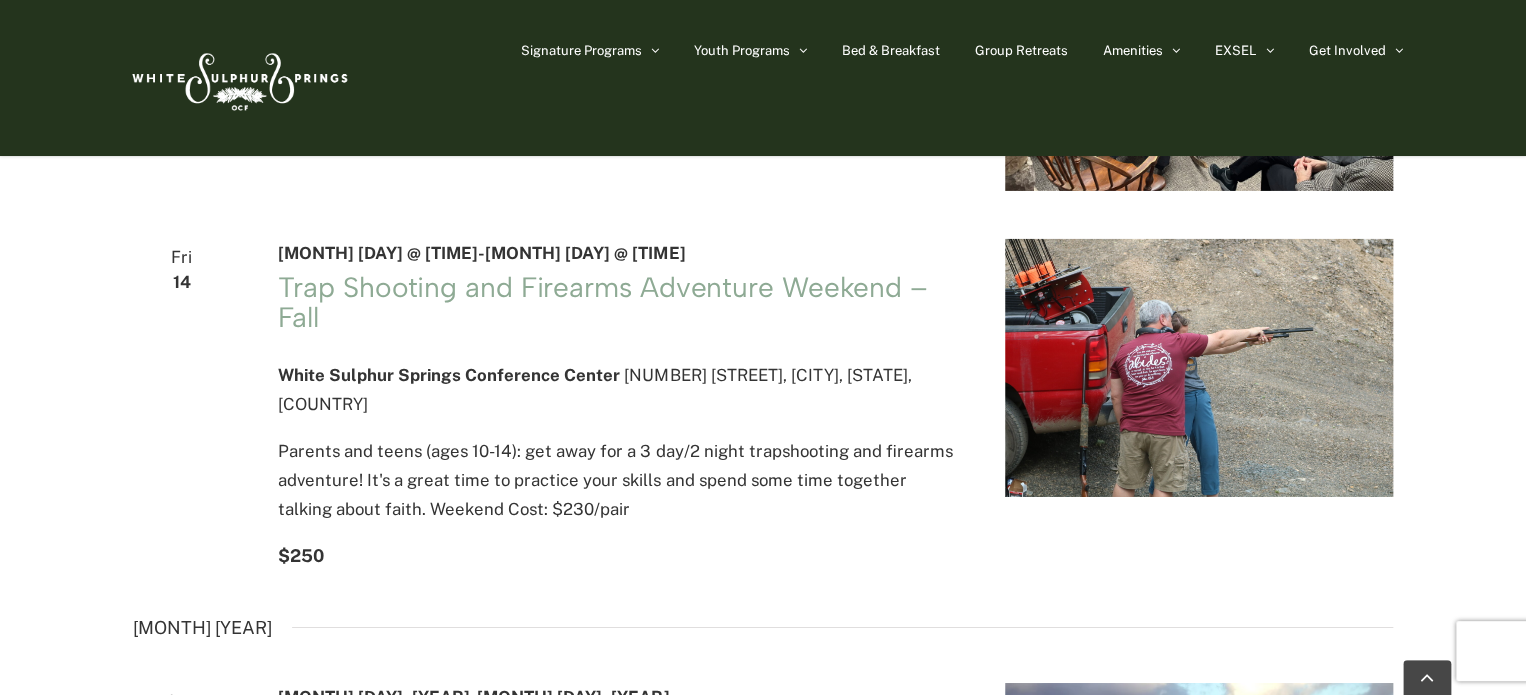 click on "Parents and teens (ages 10-14): get away for a 3 day/2 night trapshooting and firearms adventure! It's a great time to practice your skills and spend some time together talking about faith. Weekend Cost: $230/pair" at bounding box center [617, 481] 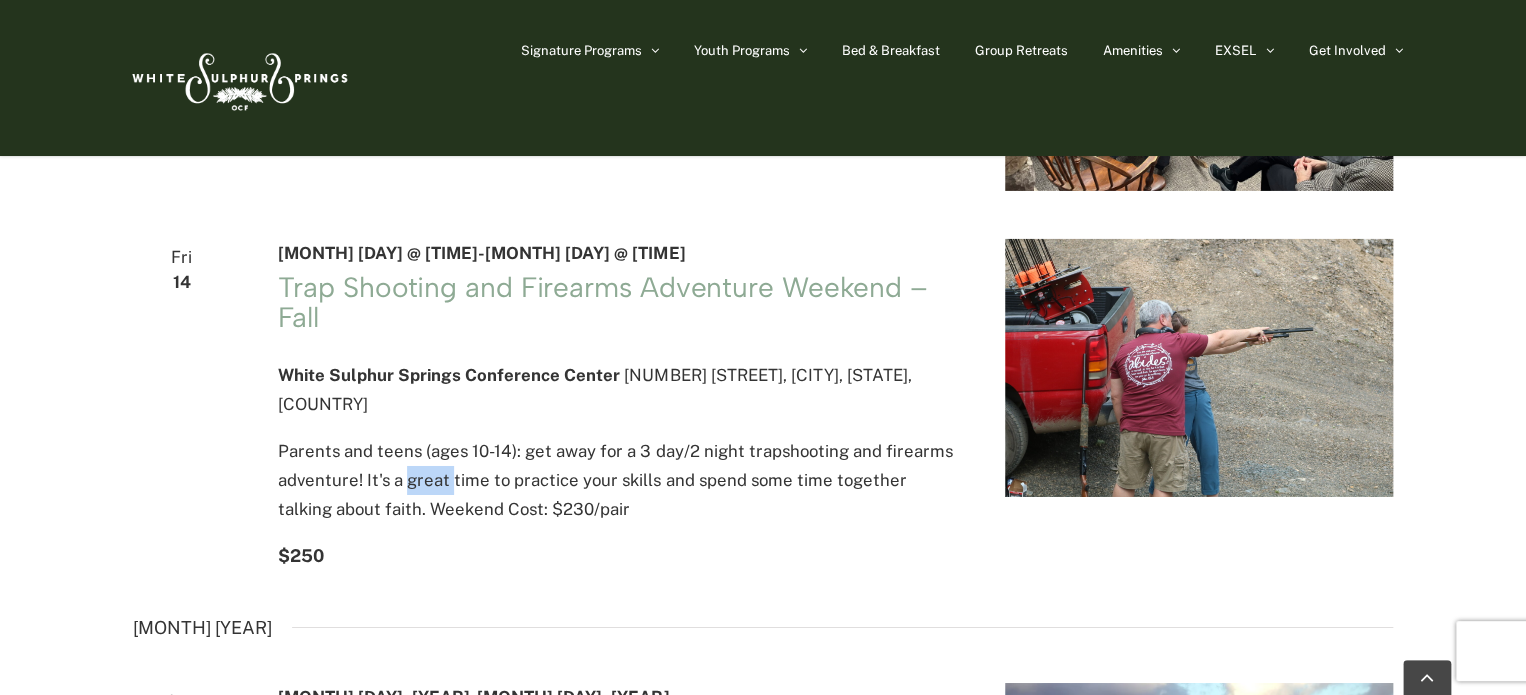 click on "Parents and teens (ages 10-14): get away for a 3 day/2 night trapshooting and firearms adventure! It's a great time to practice your skills and spend some time together talking about faith. Weekend Cost: $230/pair" at bounding box center [617, 481] 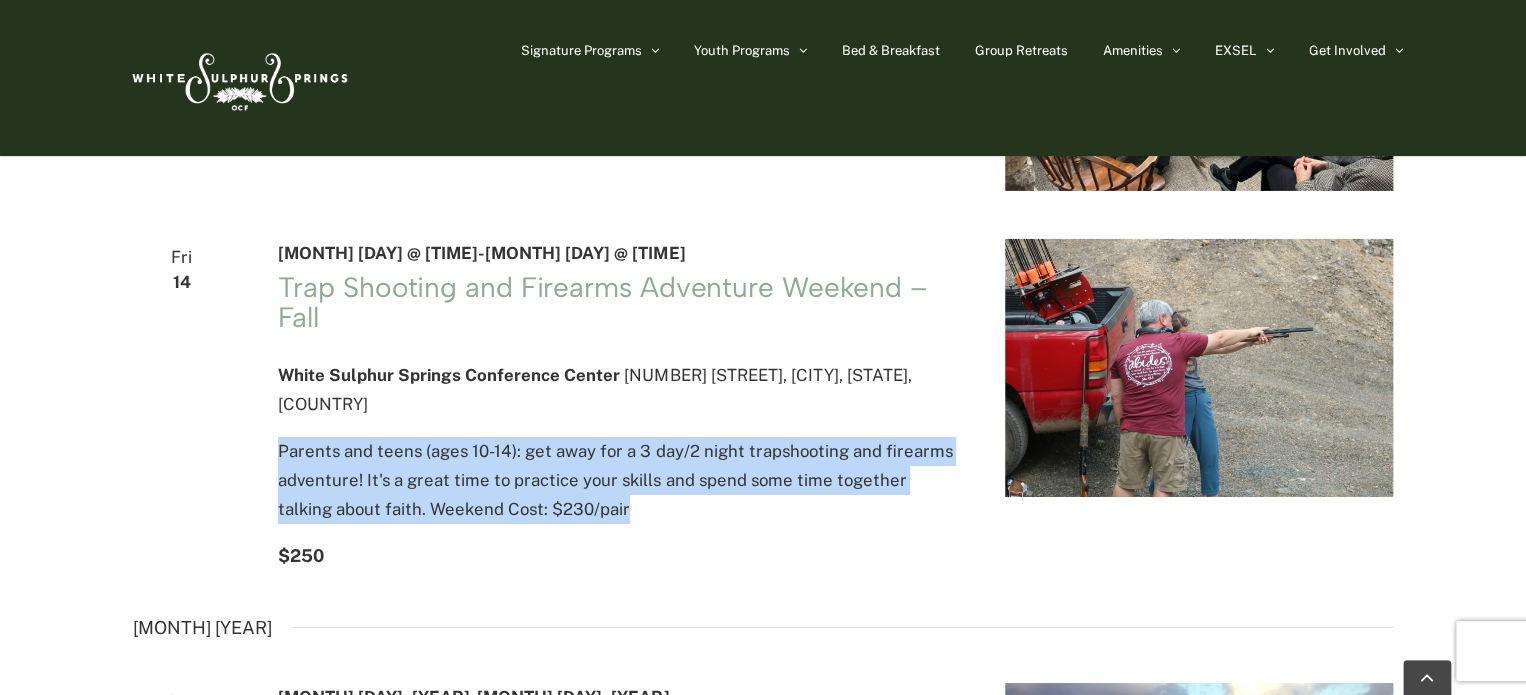 click on "Parents and teens (ages 10-14): get away for a 3 day/2 night trapshooting and firearms adventure! It's a great time to practice your skills and spend some time together talking about faith. Weekend Cost: $230/pair" at bounding box center [617, 481] 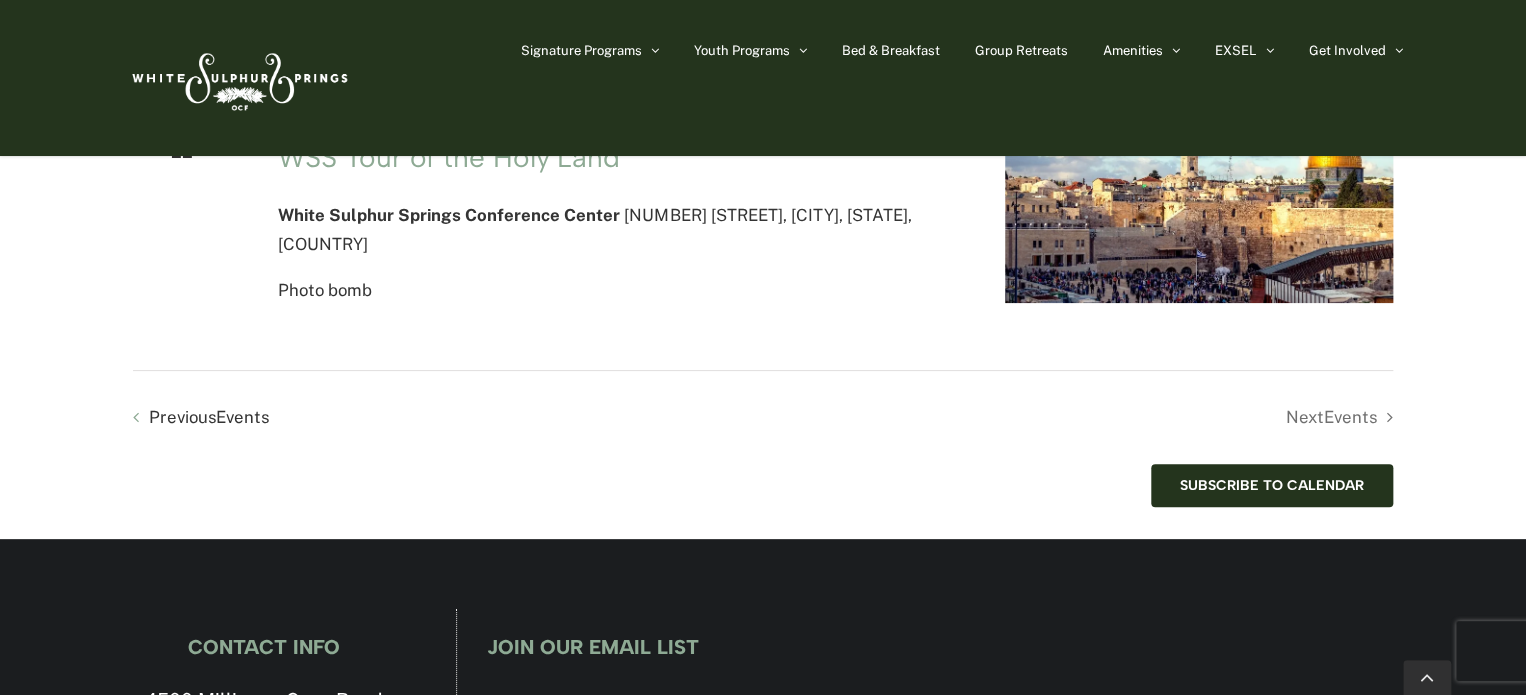 scroll, scrollTop: 3875, scrollLeft: 0, axis: vertical 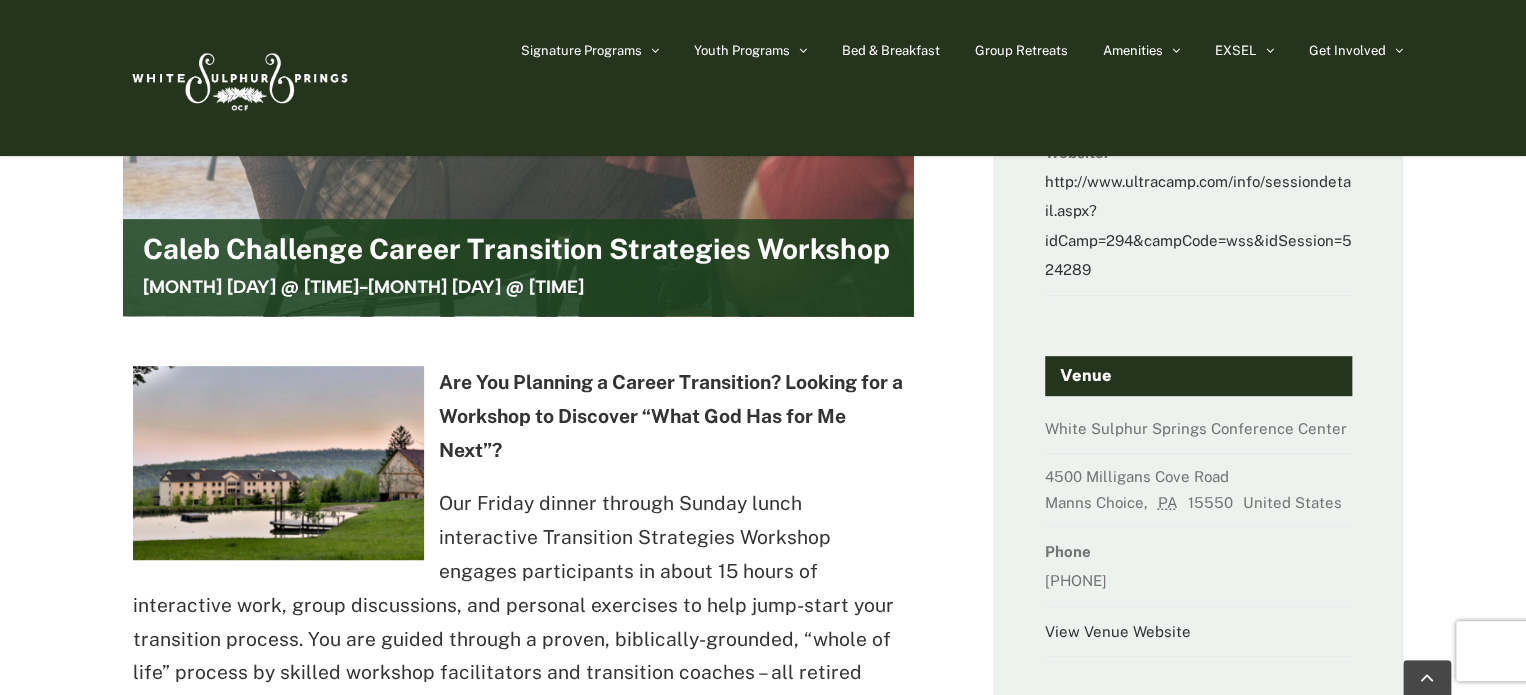 click on "Caleb Challenge Career Transition Strategies Workshop" at bounding box center [516, 254] 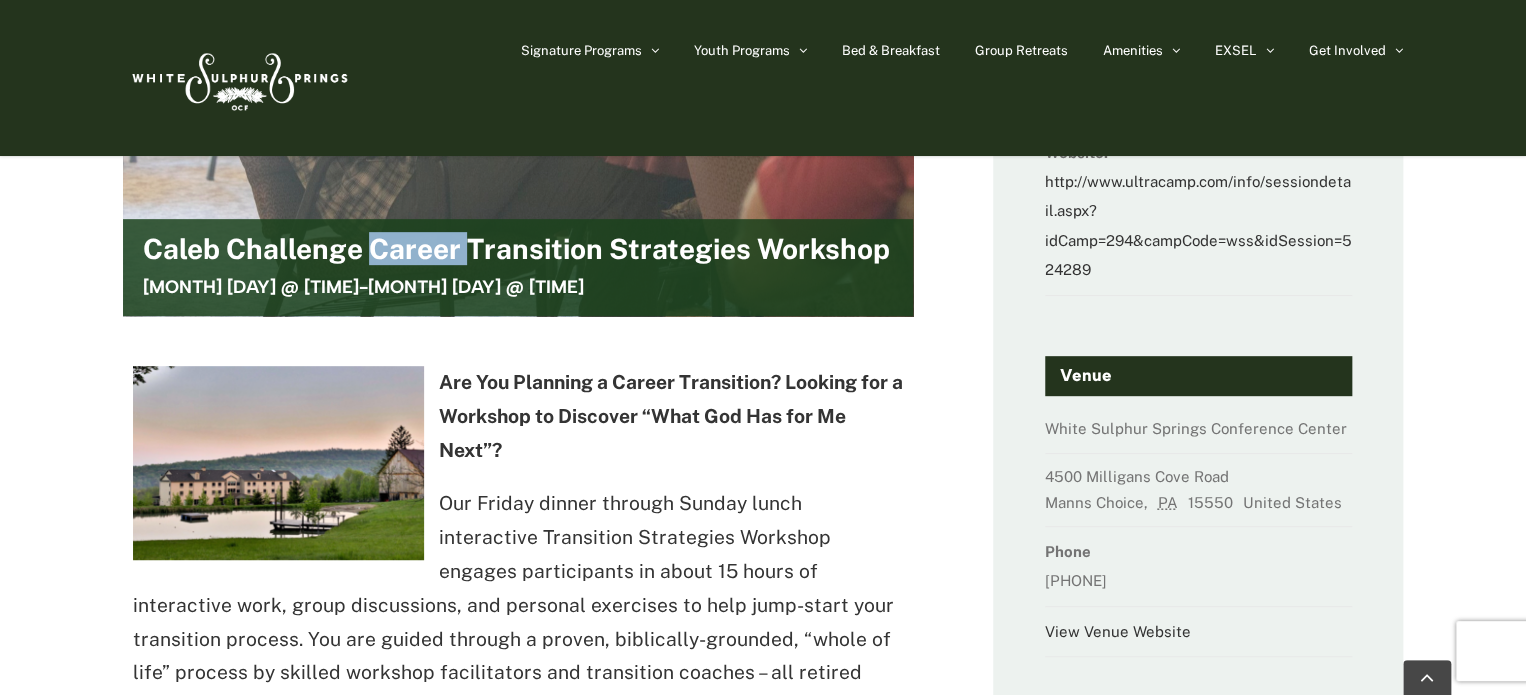 click on "Caleb Challenge Career Transition Strategies Workshop" at bounding box center (516, 254) 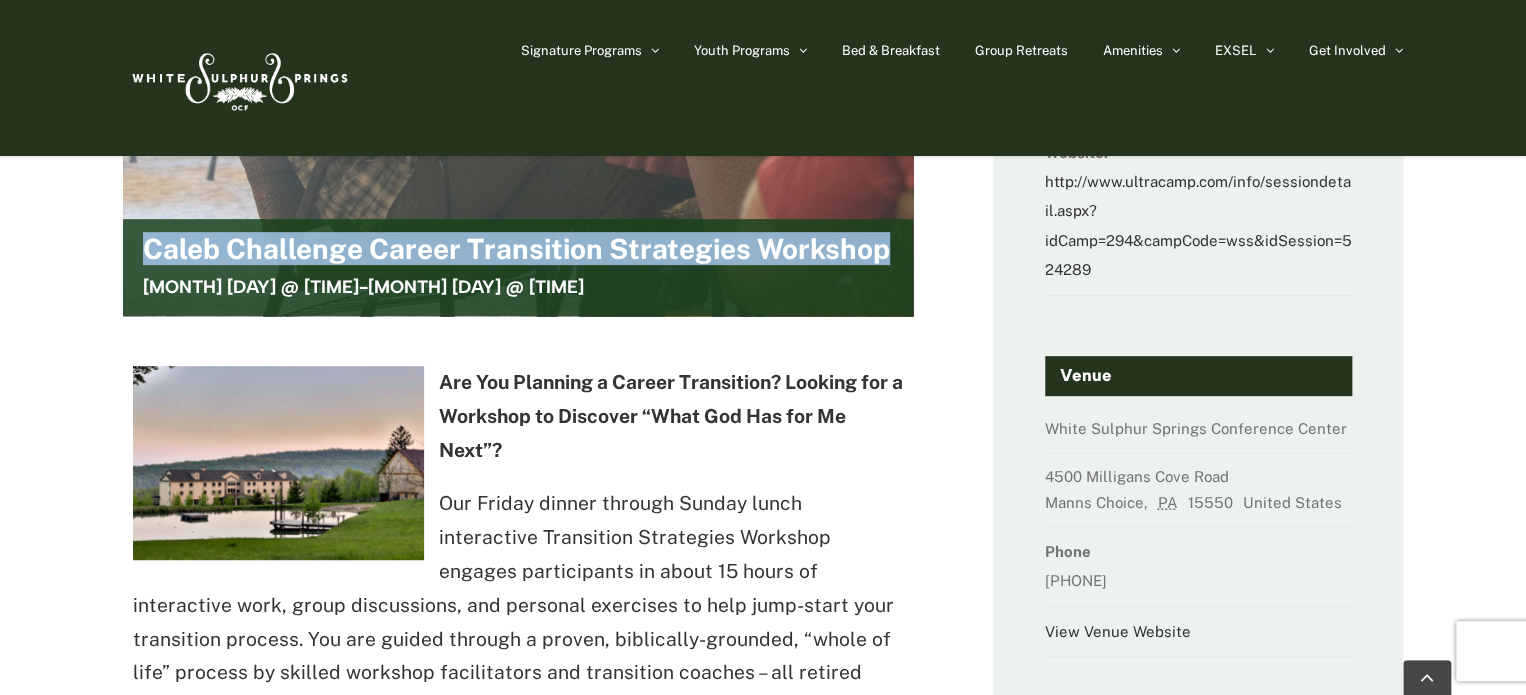 click on "Caleb Challenge Career Transition Strategies Workshop" at bounding box center [516, 254] 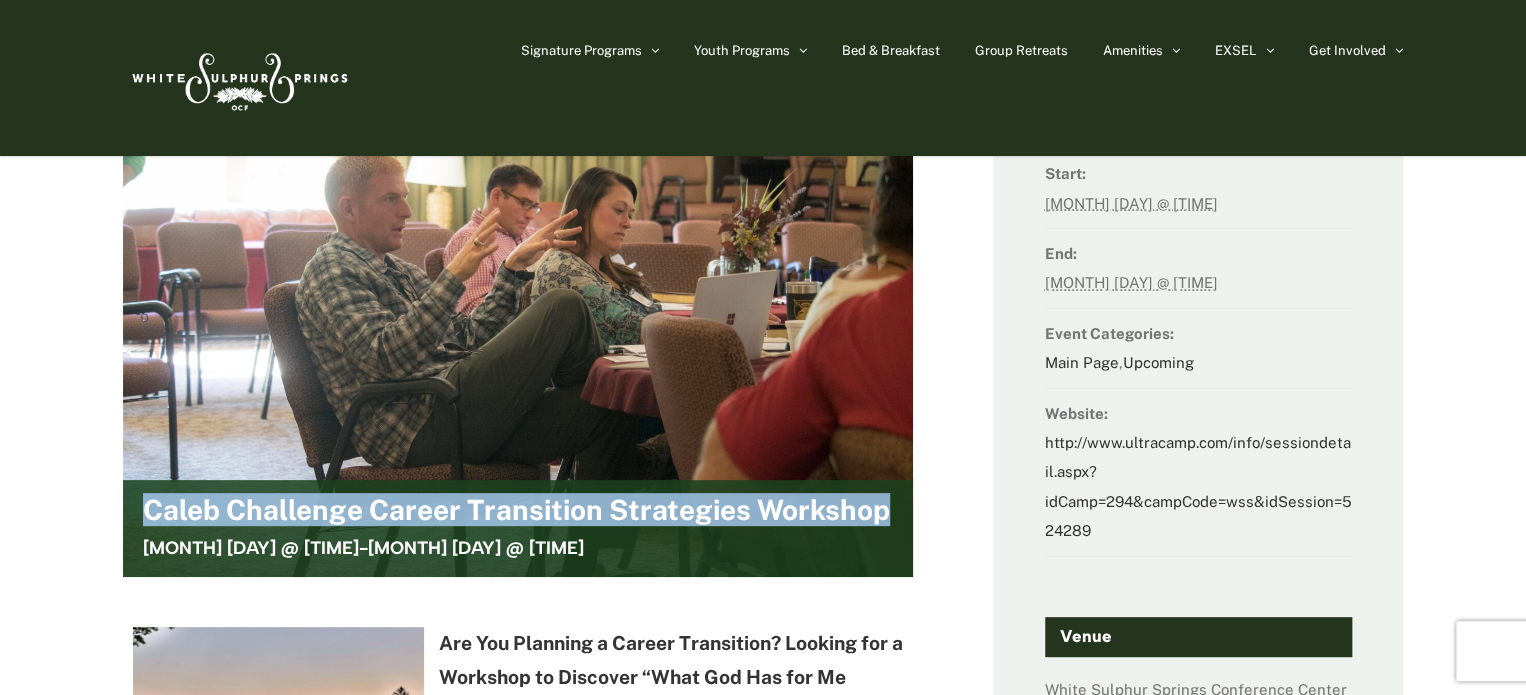 scroll, scrollTop: 54, scrollLeft: 0, axis: vertical 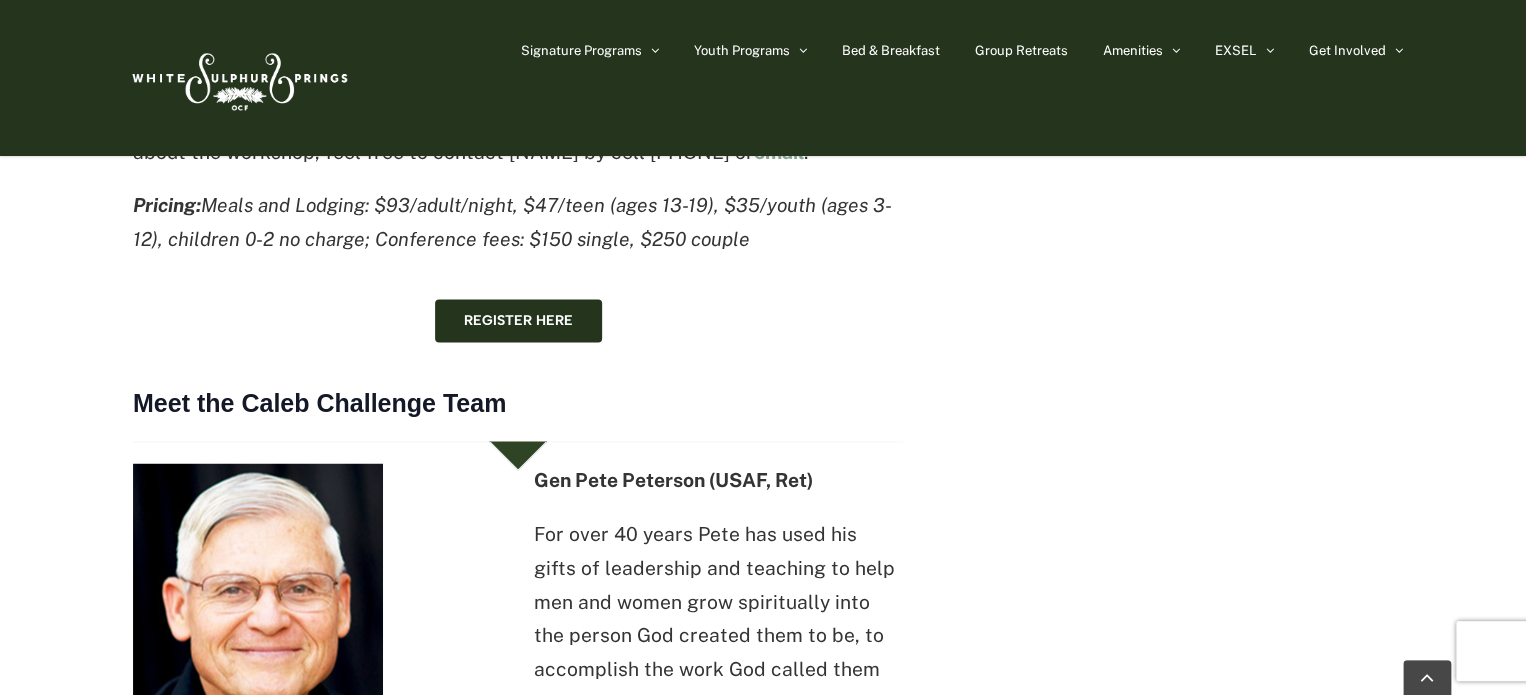 drag, startPoint x: 440, startPoint y: 262, endPoint x: 772, endPoint y: 235, distance: 333.09607 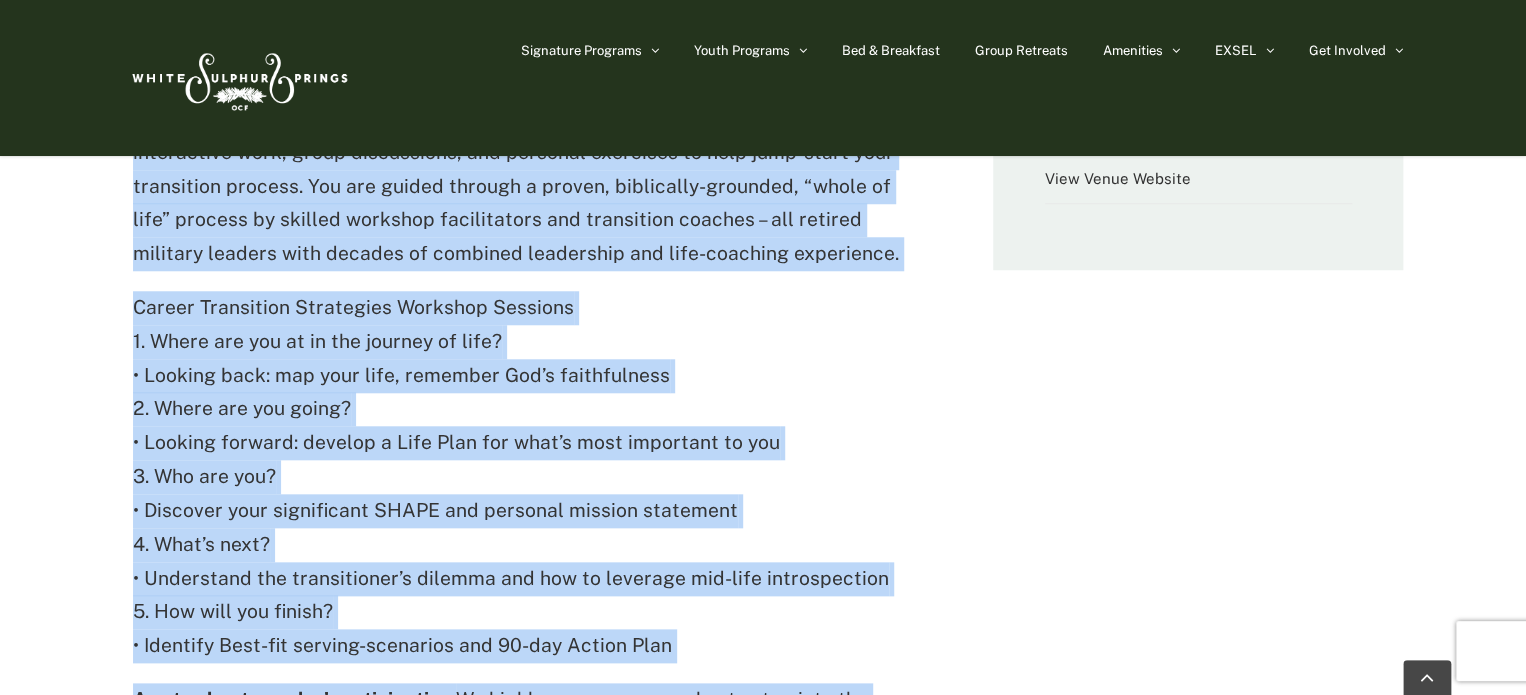 scroll, scrollTop: 768, scrollLeft: 0, axis: vertical 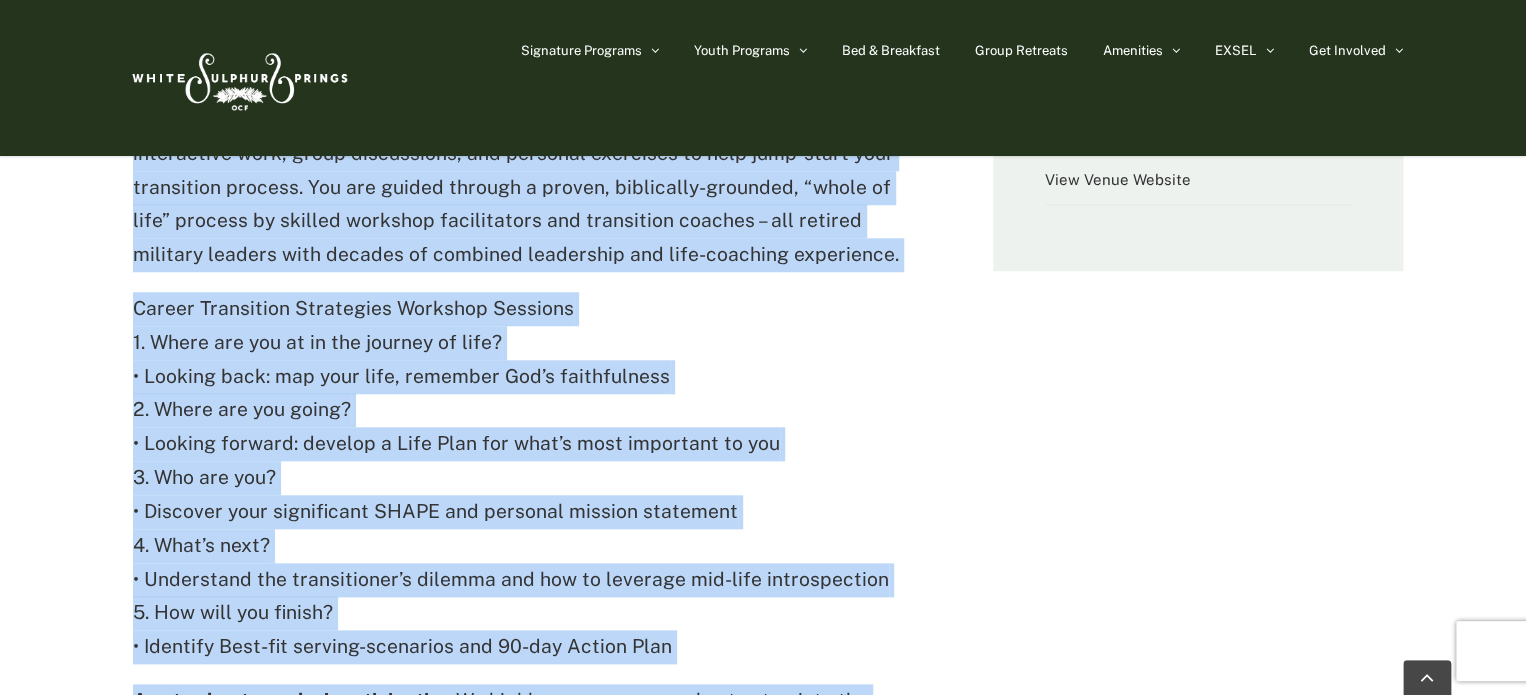 click on "Career Transition Strategies Workshop Sessions
1. Where are you at in the journey of life?
• Looking back: map your life, remember God’s faithfulness
2. Where are you going?
• Looking forward: develop a Life Plan for what’s most important to you
3. Who are you?
• Discover your significant SHAPE and personal mission statement
4. What’s next?
• Understand the transitioner’s dilemma and how to leverage mid-life introspection
5. How will you finish?
• Identify Best-fit serving-scenarios and 90-day Action Plan" at bounding box center [518, 478] 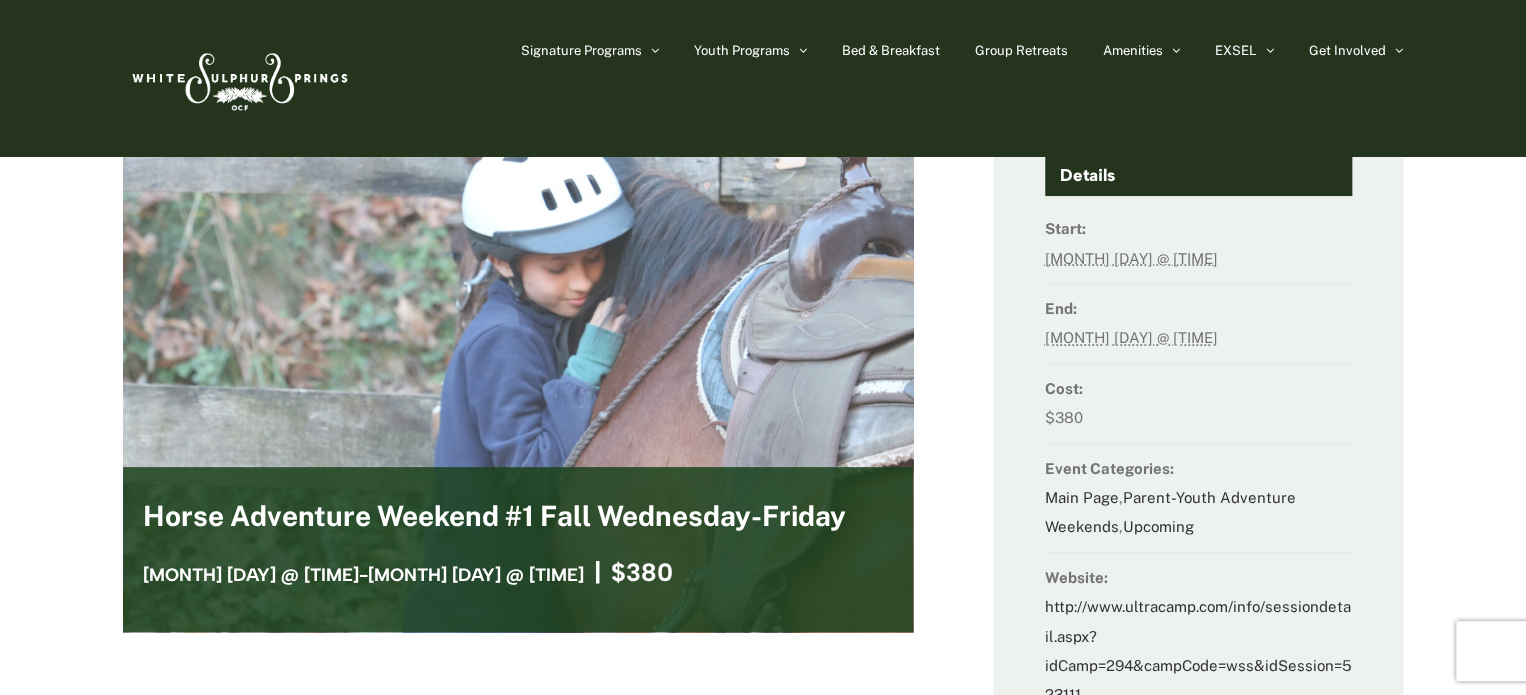 scroll, scrollTop: 252, scrollLeft: 0, axis: vertical 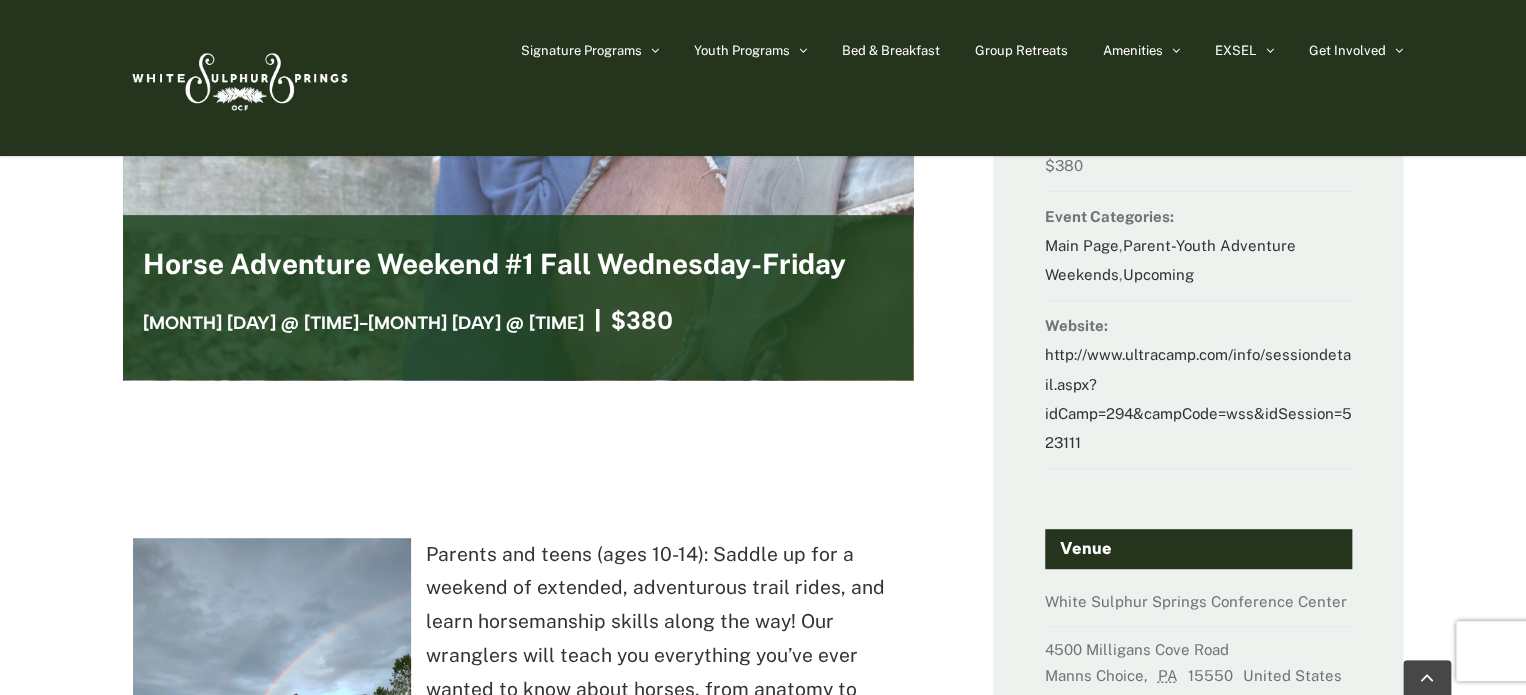 click on "Horse Adventure Weekend #1 Fall Wednesday-Friday" at bounding box center (494, 269) 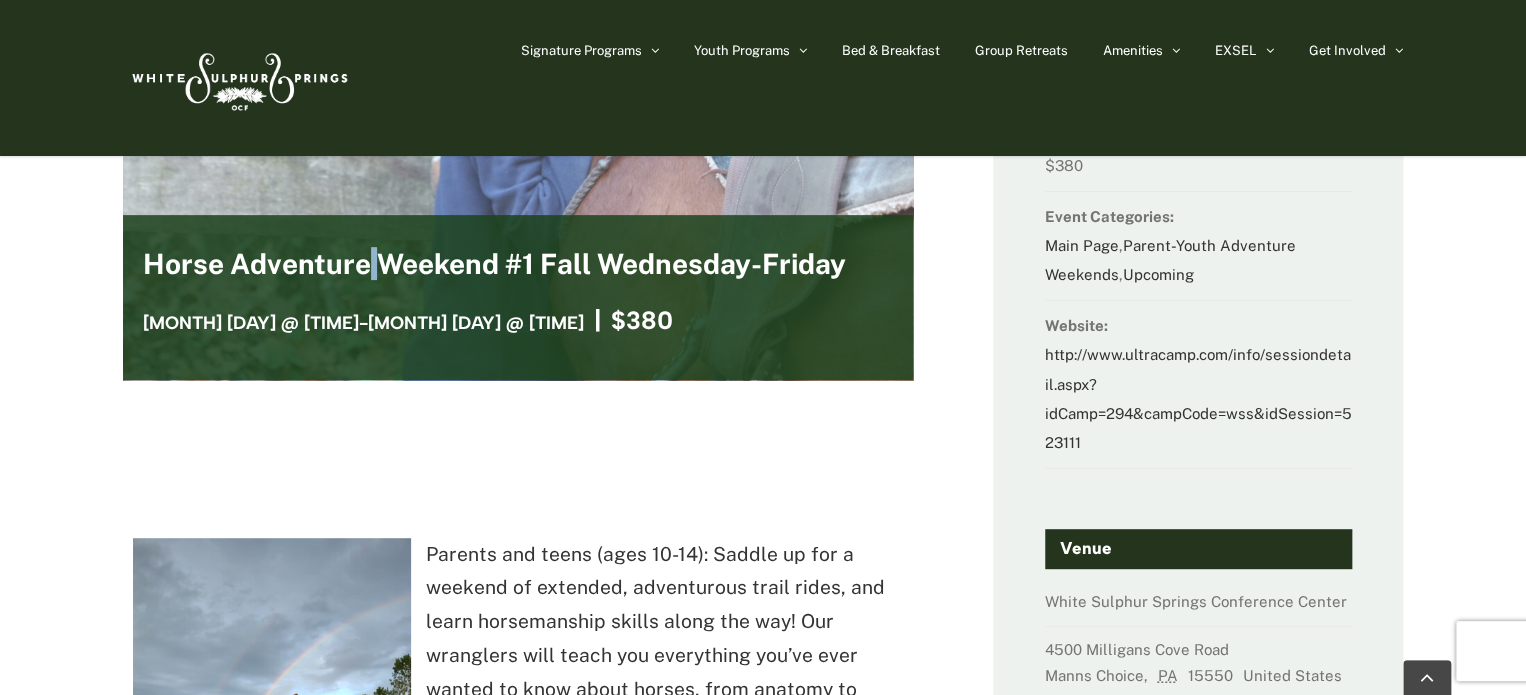 click on "Horse Adventure Weekend #1 Fall Wednesday-Friday" at bounding box center (494, 269) 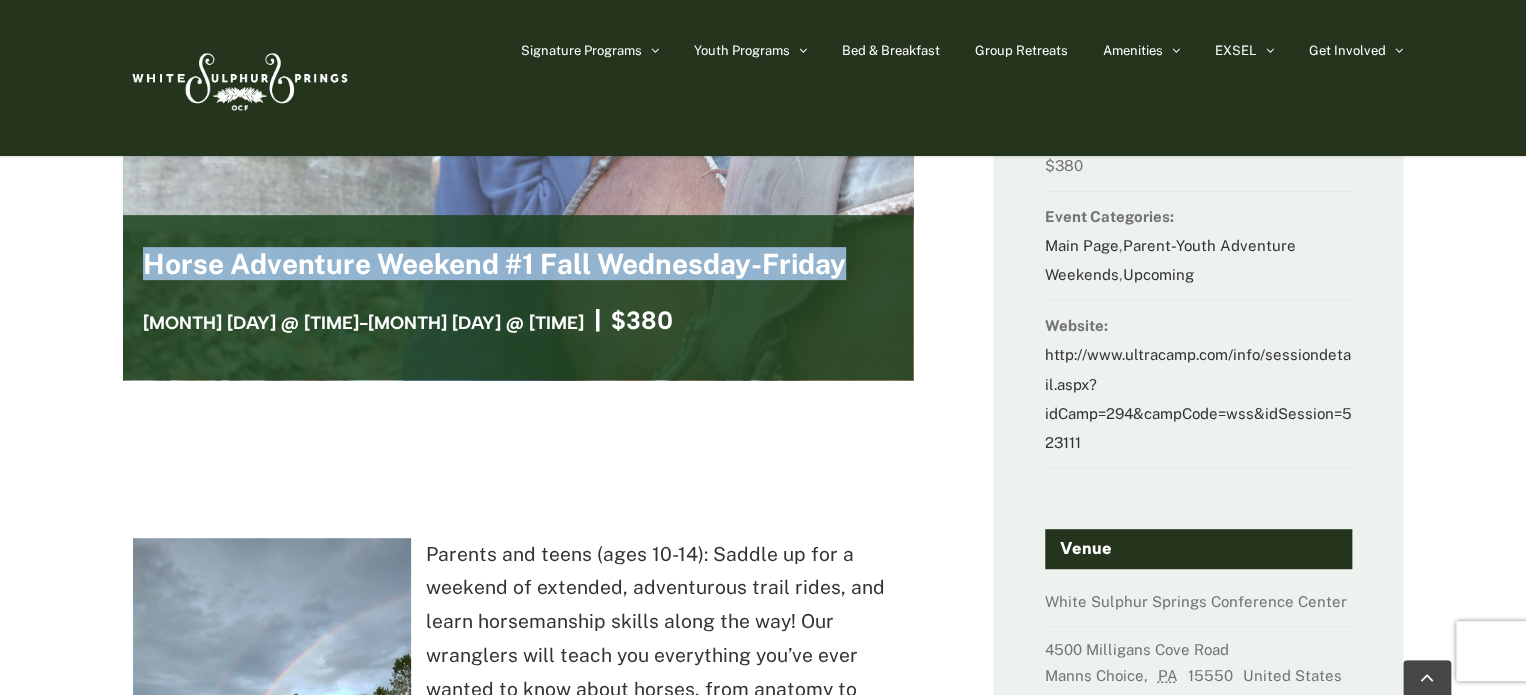 click on "Horse Adventure Weekend #1 Fall Wednesday-Friday" at bounding box center (494, 269) 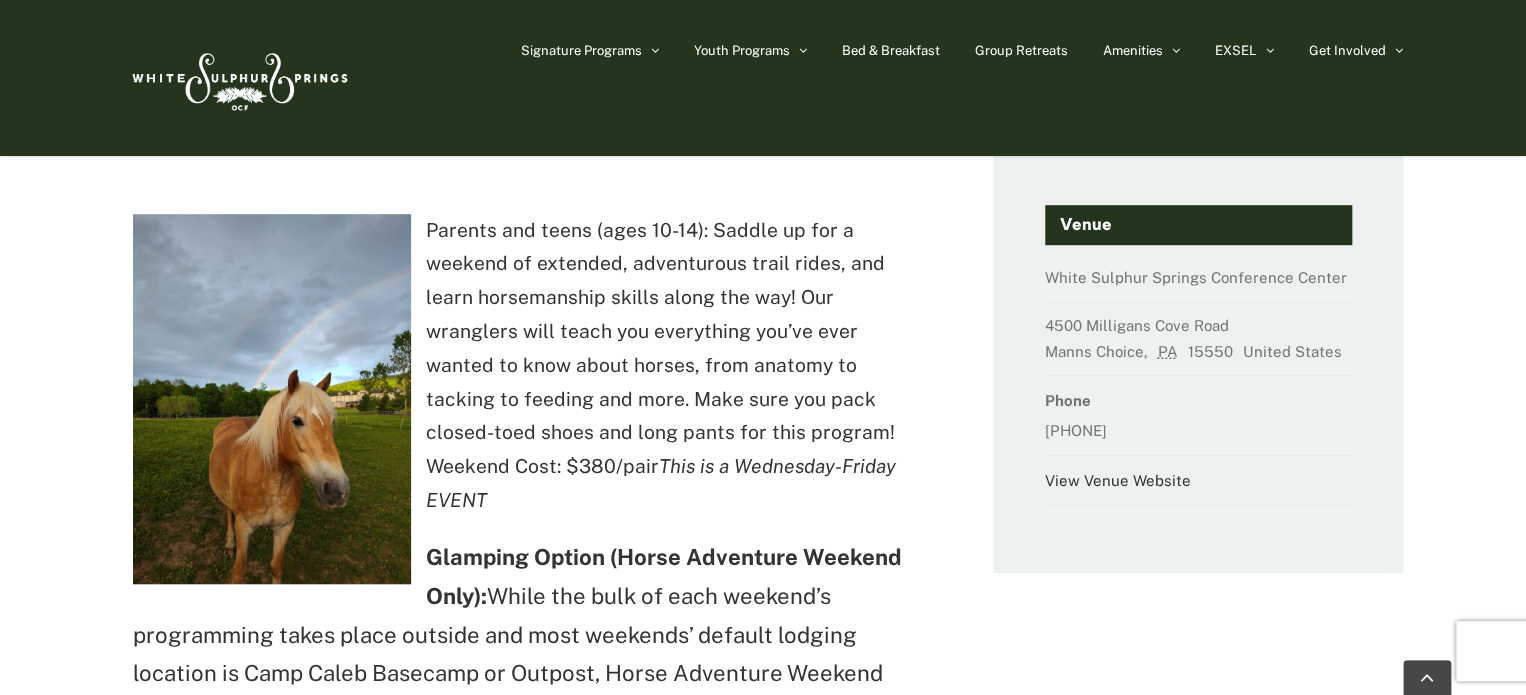 scroll, scrollTop: 576, scrollLeft: 0, axis: vertical 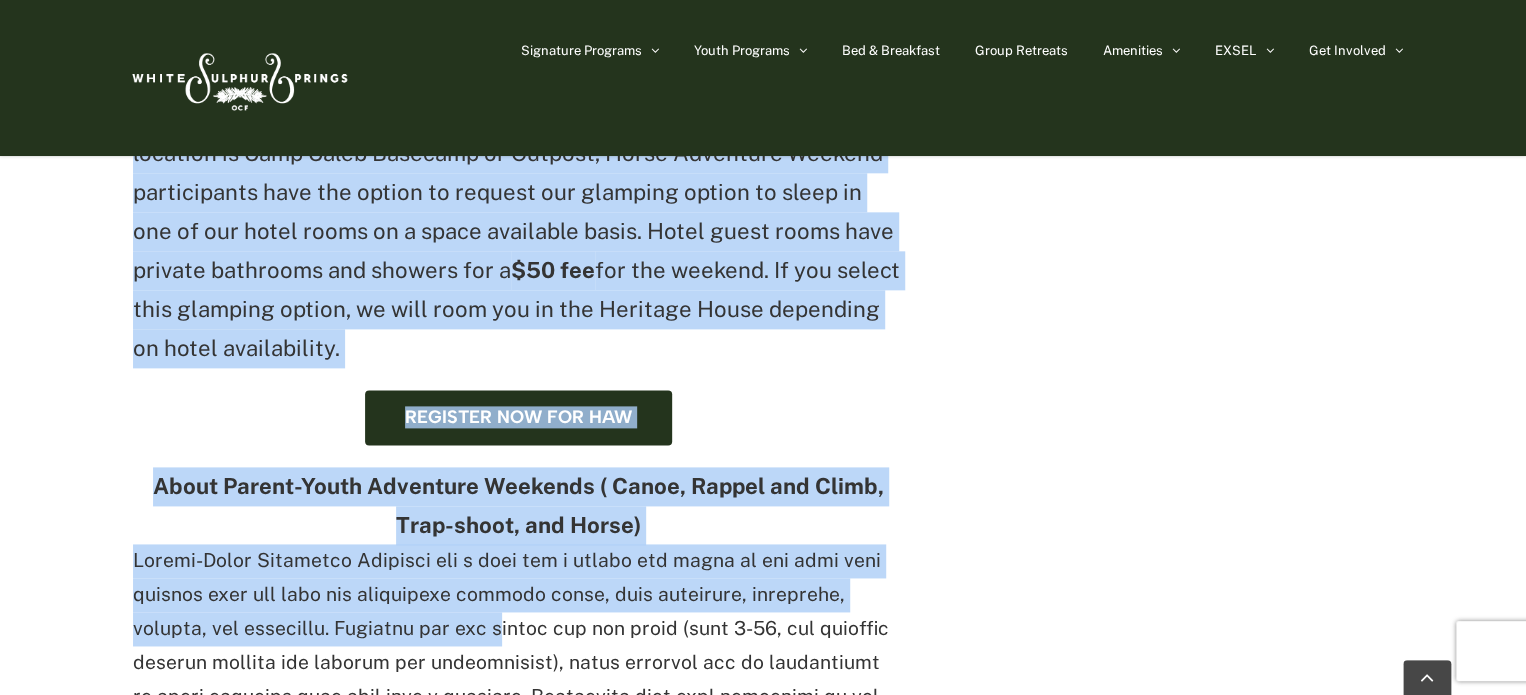 drag, startPoint x: 425, startPoint y: 231, endPoint x: 598, endPoint y: 353, distance: 211.69081 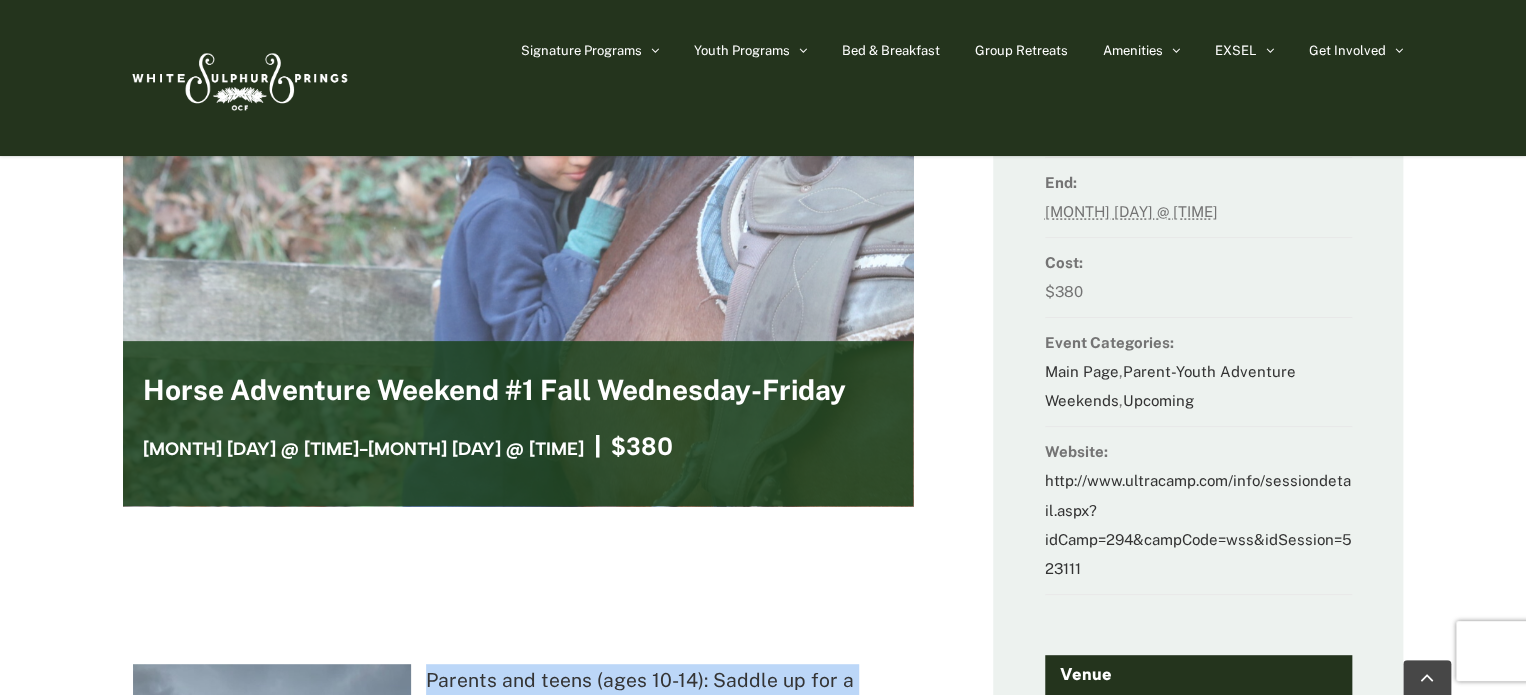 scroll, scrollTop: 0, scrollLeft: 0, axis: both 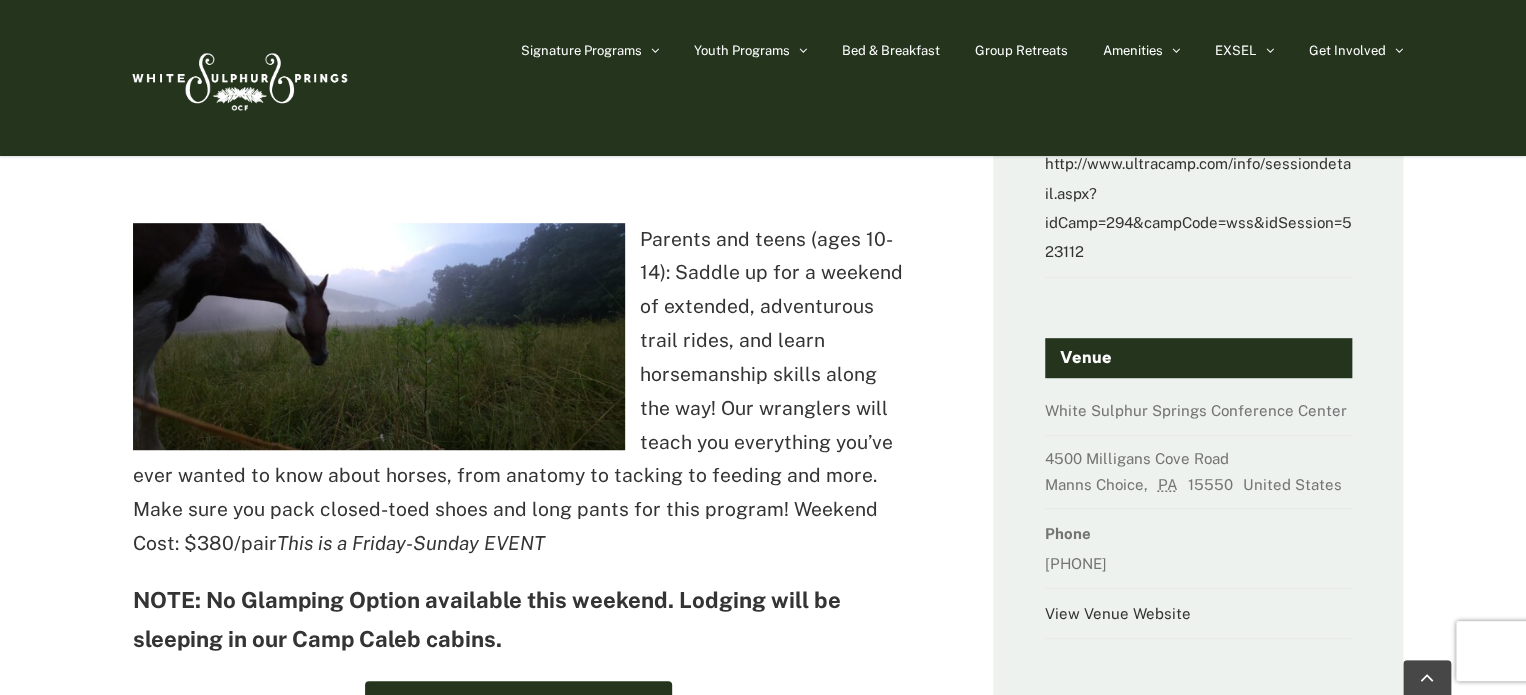 drag, startPoint x: 640, startPoint y: 243, endPoint x: 557, endPoint y: 628, distance: 393.84515 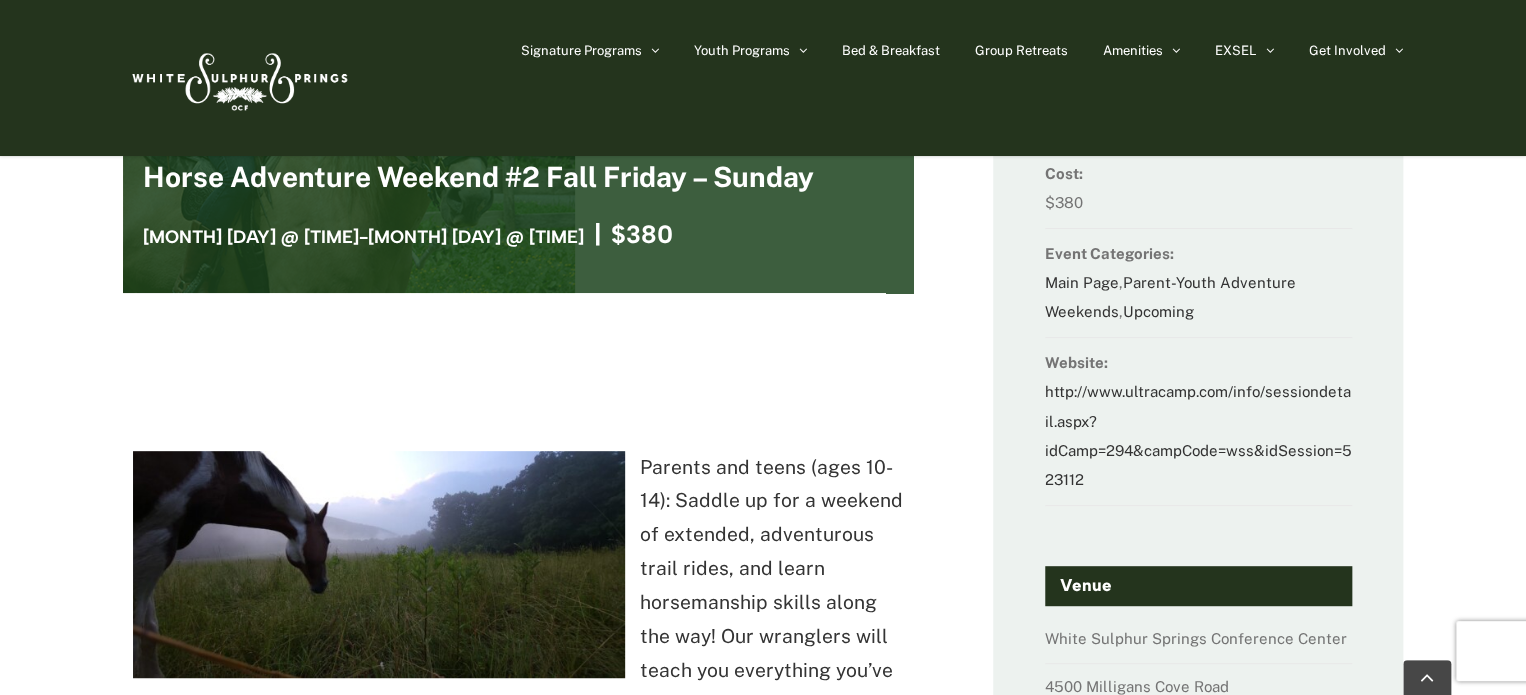 scroll, scrollTop: 207, scrollLeft: 0, axis: vertical 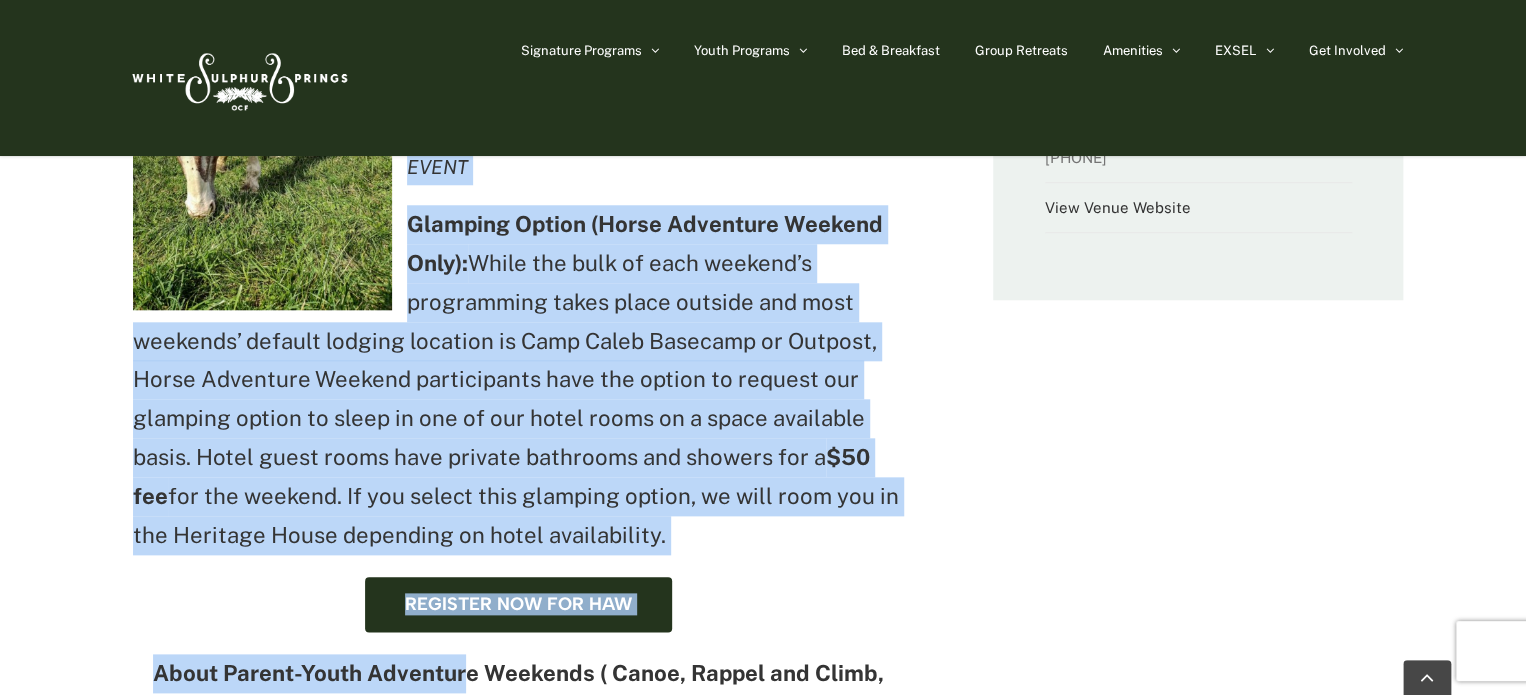 drag, startPoint x: 409, startPoint y: 237, endPoint x: 398, endPoint y: 545, distance: 308.19638 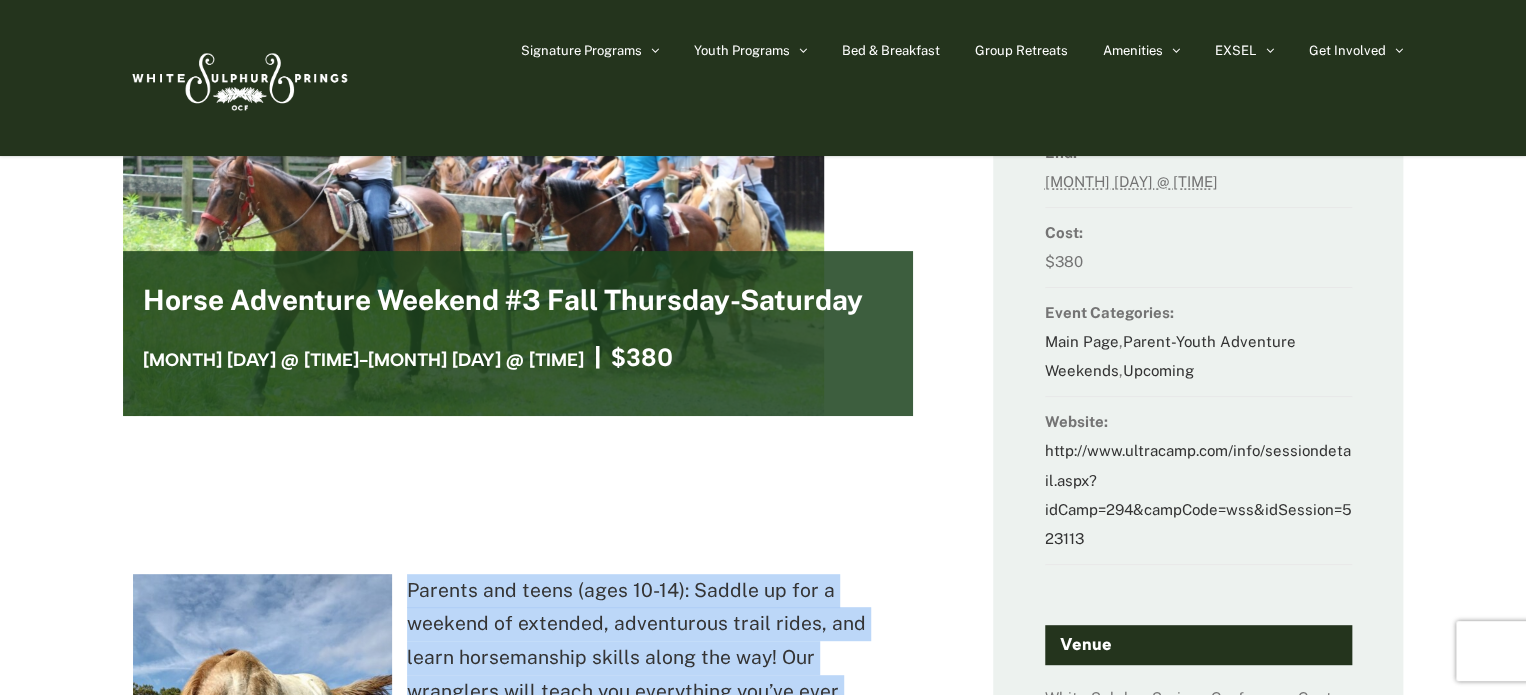 scroll, scrollTop: 0, scrollLeft: 0, axis: both 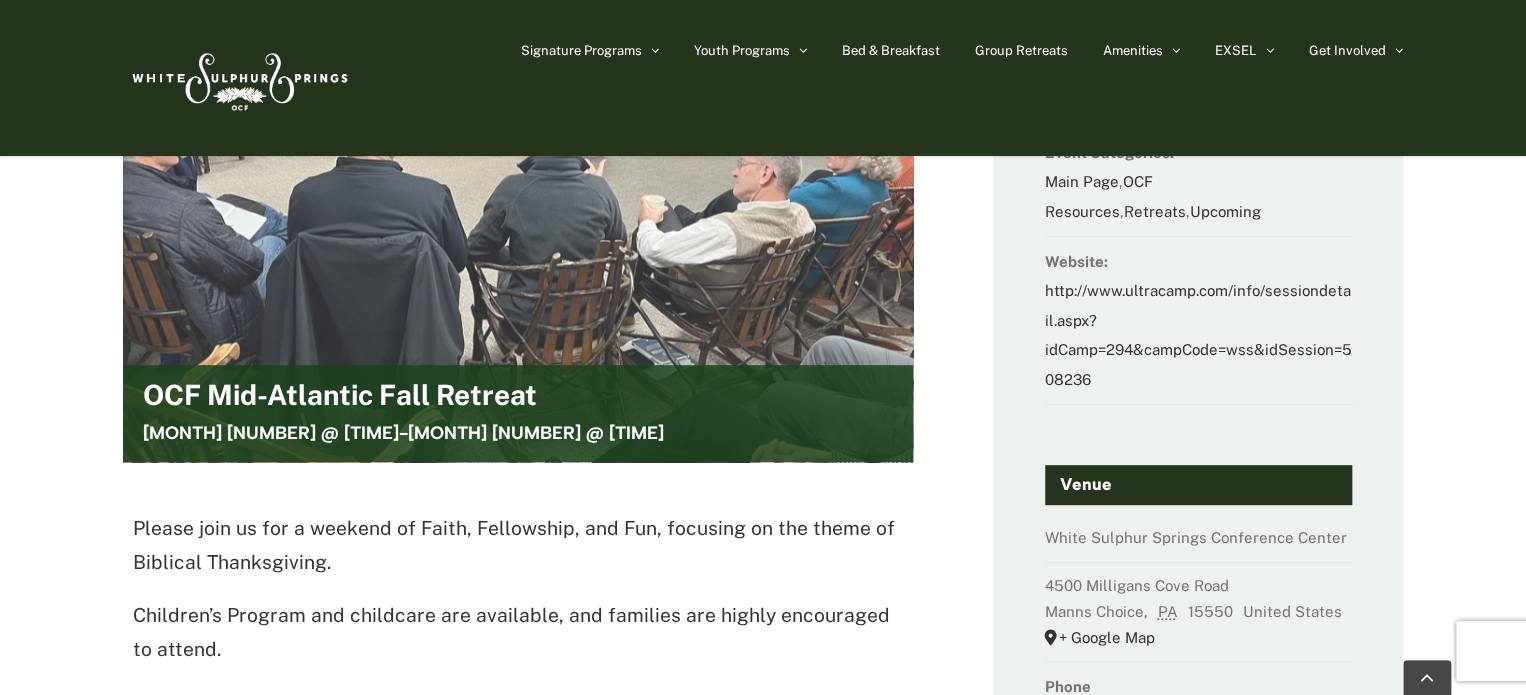 click on "OCF Mid-Atlantic Fall Retreat" at bounding box center [340, 400] 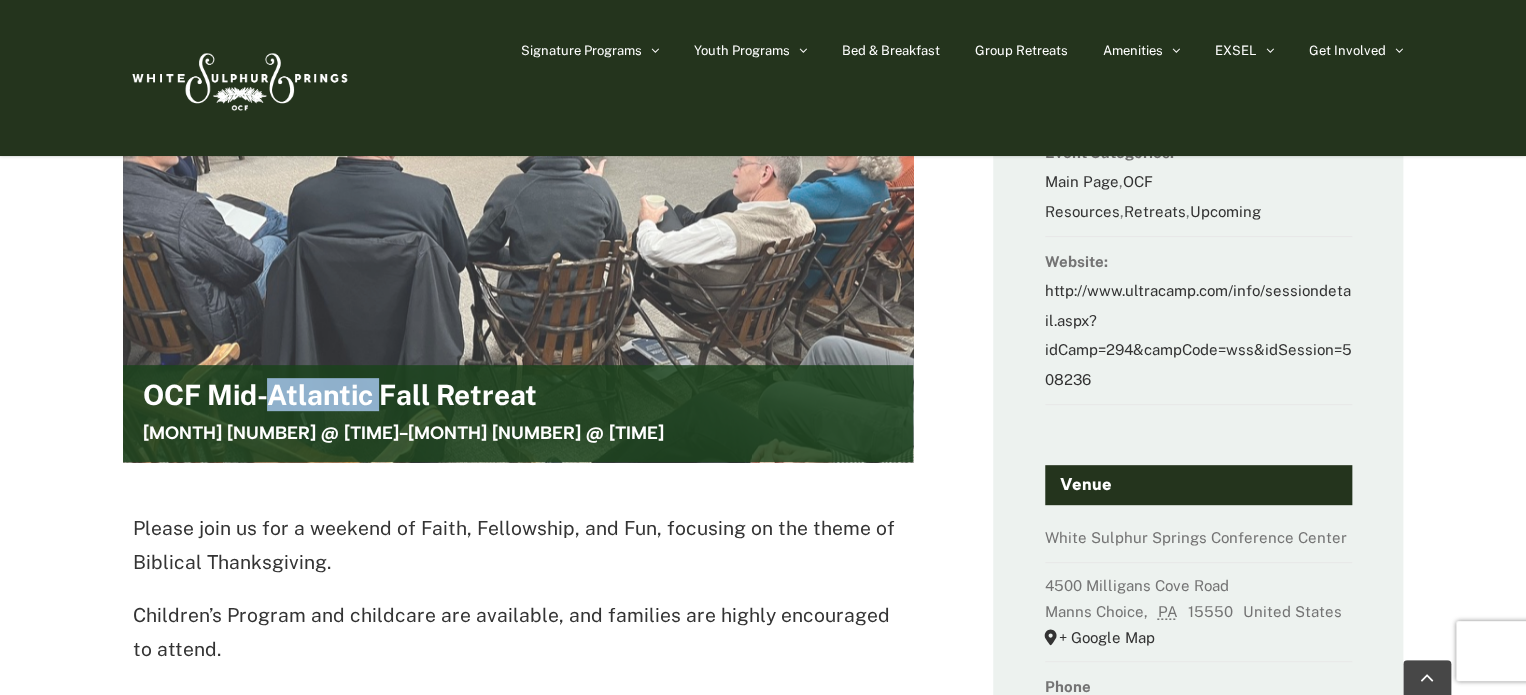 click on "OCF Mid-Atlantic Fall Retreat" at bounding box center [340, 400] 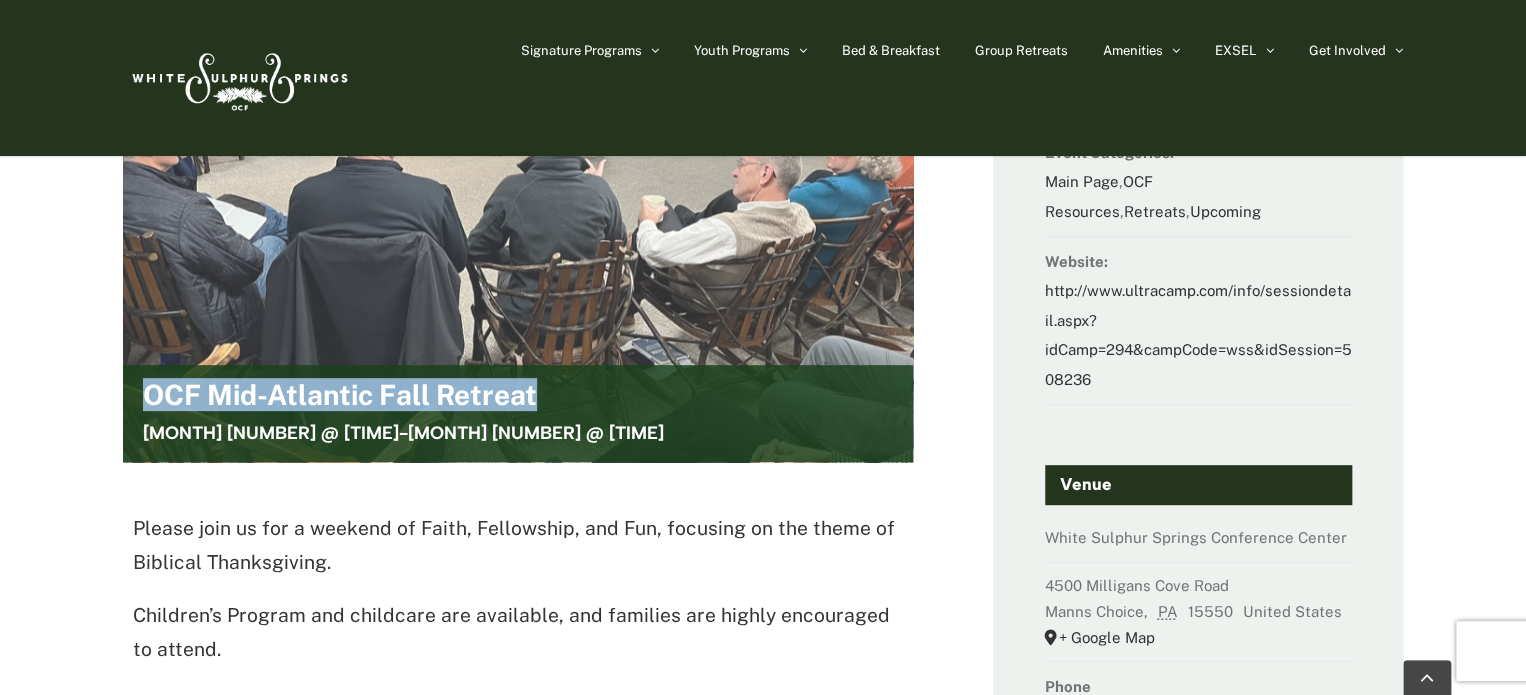 click on "OCF Mid-Atlantic Fall Retreat" at bounding box center [340, 400] 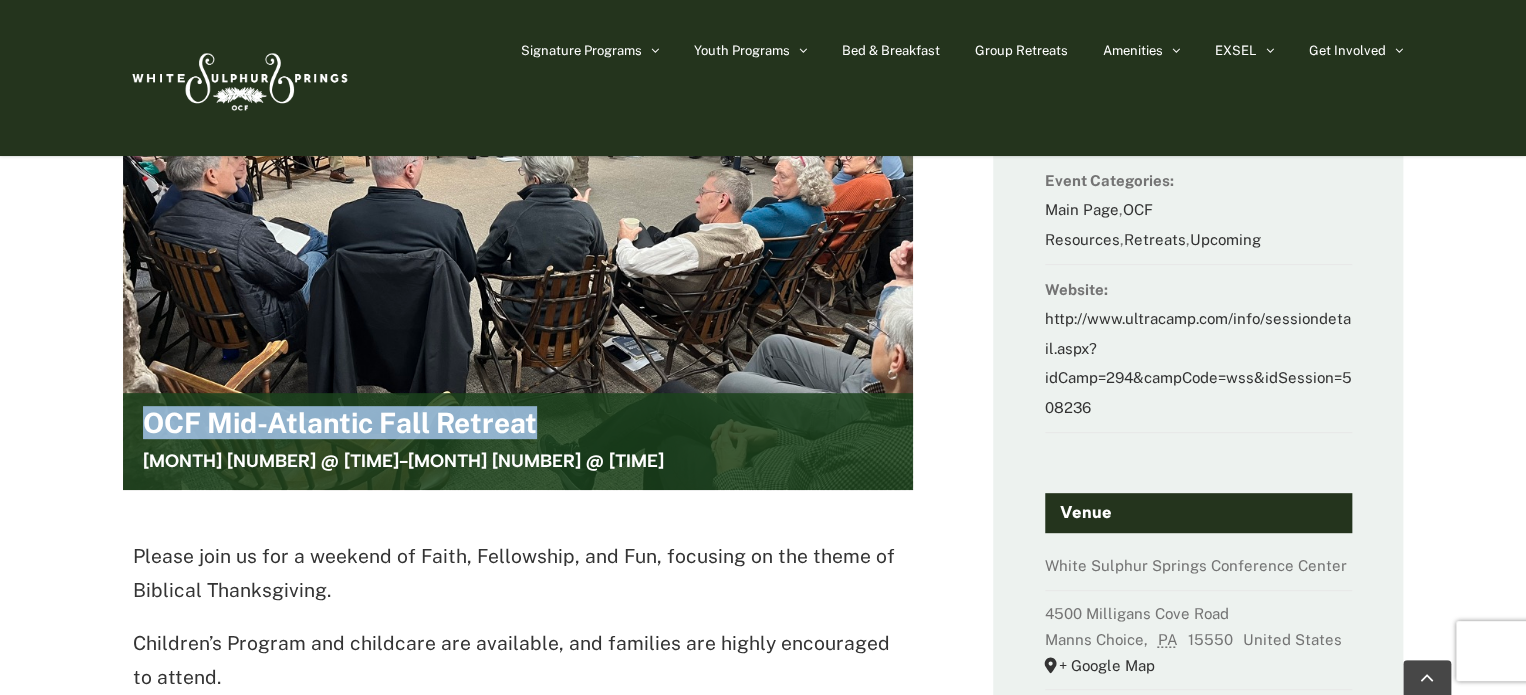 scroll, scrollTop: 174, scrollLeft: 0, axis: vertical 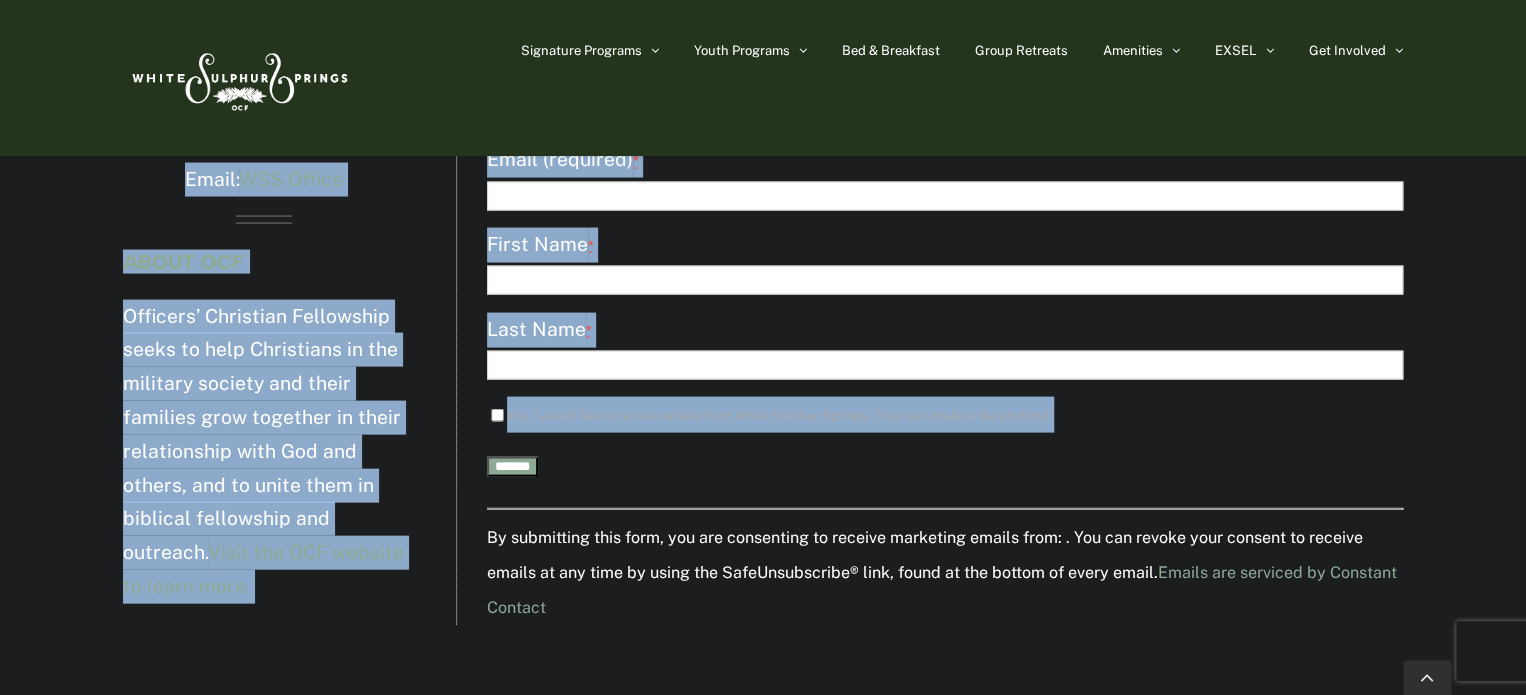 drag, startPoint x: 132, startPoint y: 239, endPoint x: 465, endPoint y: 497, distance: 421.2517 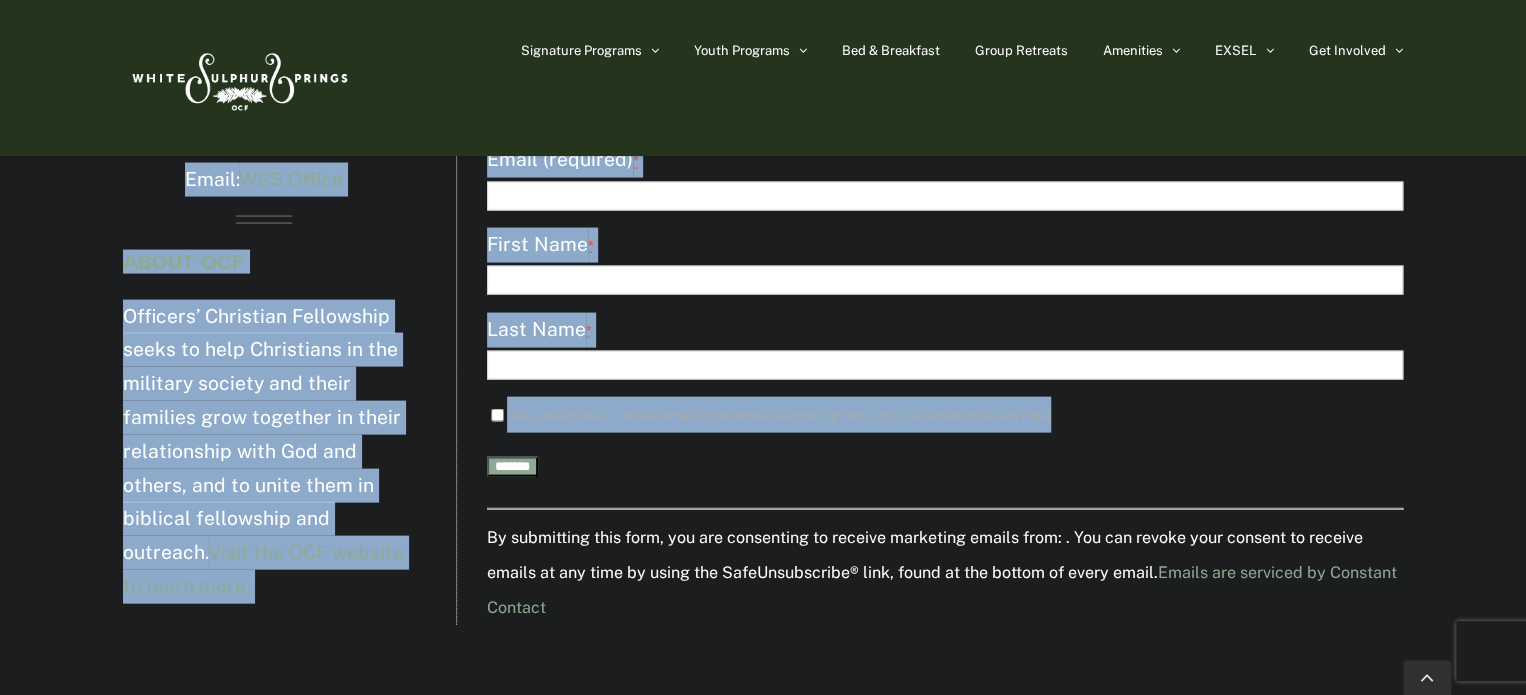 click on "JOIN OUR EMAIL LIST
Get the inside scoop on all things White Sulphur Springs! From programming updates to special offers to volunteer opportunities and more, you don't want to miss out on any of our emails.
Email (required)  * First Name  * Last Name  * Select list(s) to subscribe to New Contacts off website  Yes, I would like to receive emails from White Sulphur Springs. (You can unsubscribe anytime) ******* Constant Contact Use. Please leave this field blank. By submitting this form, you are consenting to receive marketing emails from: . You can revoke your consent to receive emails at any time by using the SafeUnsubscribe® link, found at the bottom of every email.  Emails are serviced by Constant Contact" at bounding box center [929, 276] 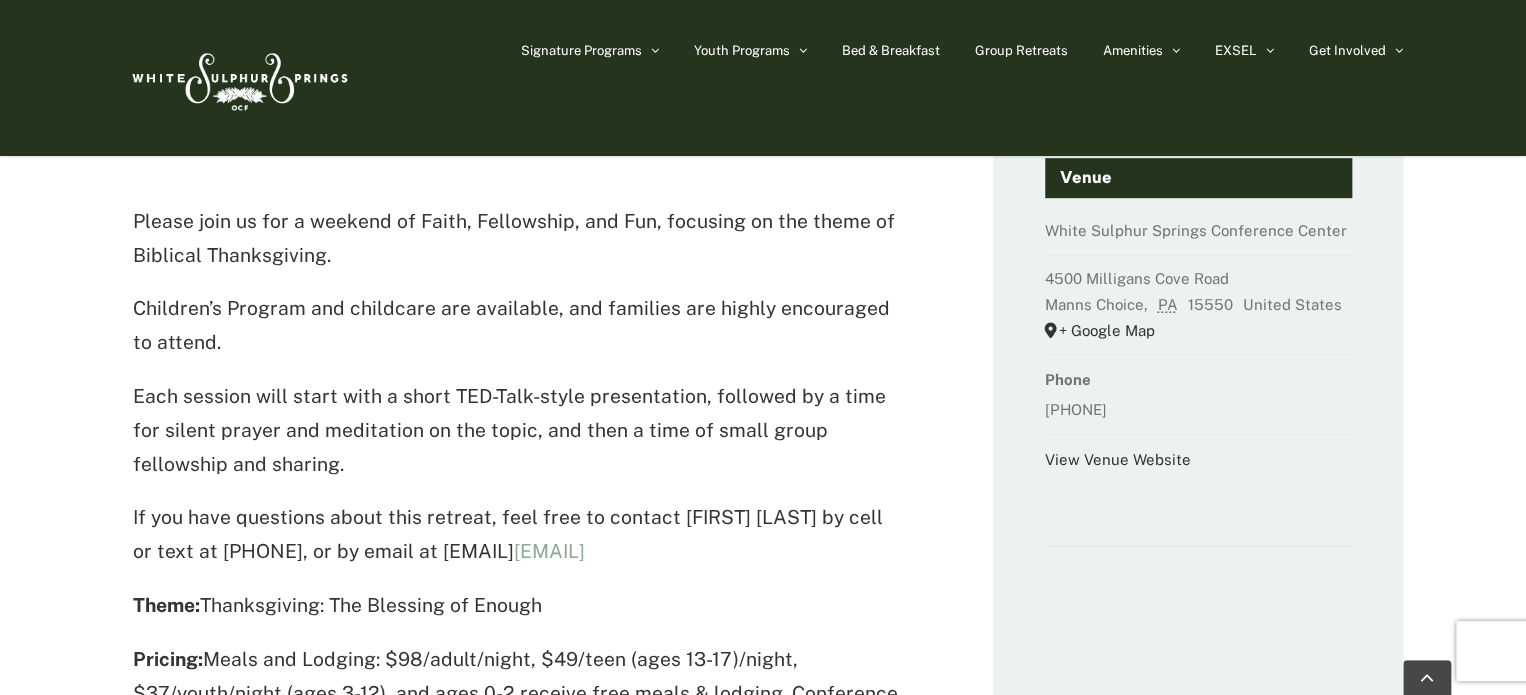 scroll, scrollTop: 542, scrollLeft: 0, axis: vertical 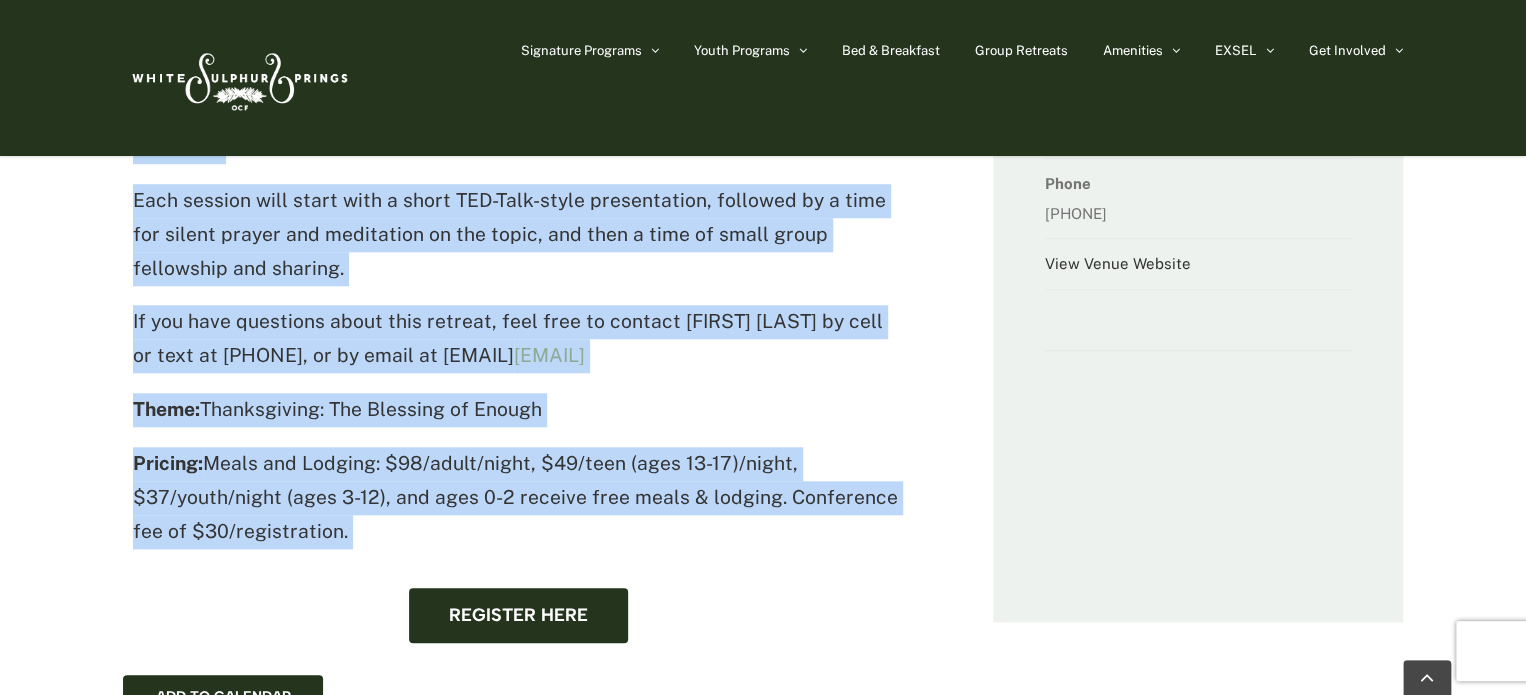 drag, startPoint x: 133, startPoint y: 225, endPoint x: 344, endPoint y: 539, distance: 378.30807 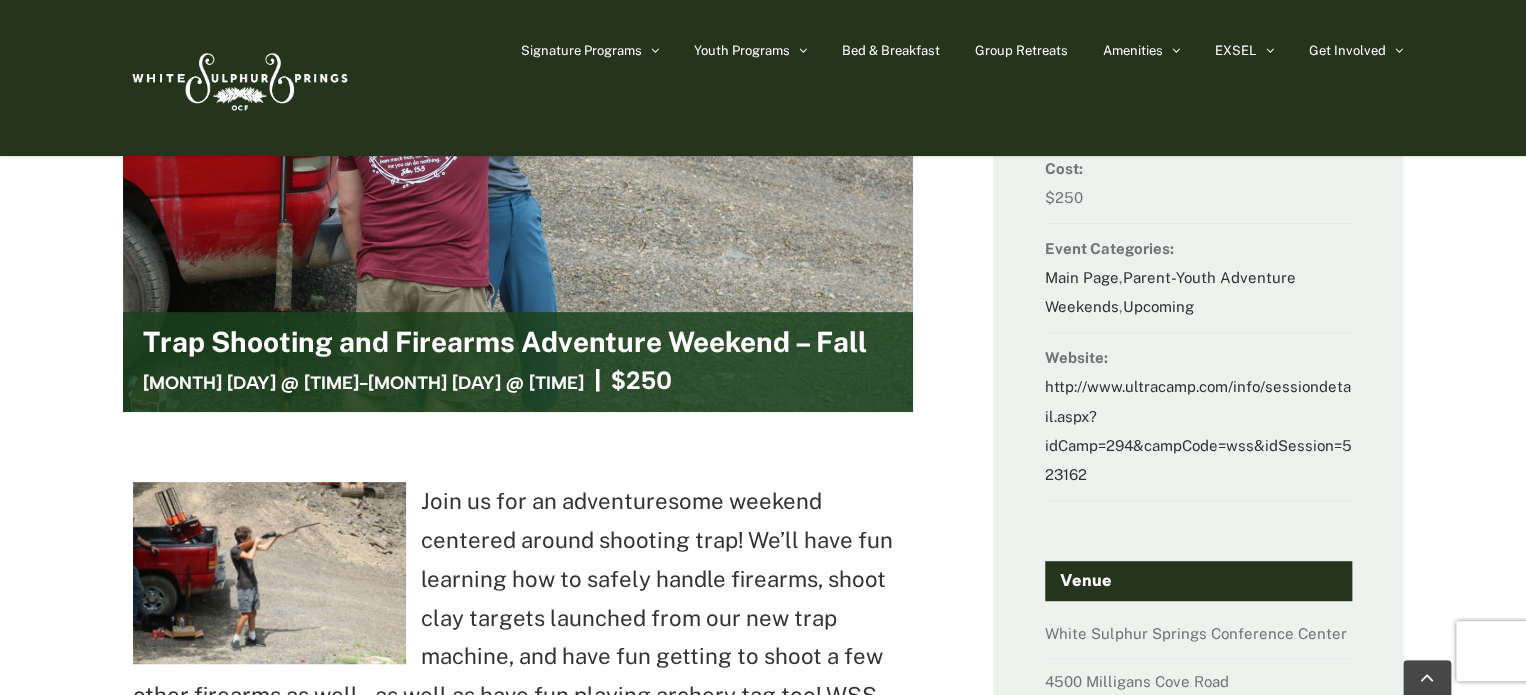 scroll, scrollTop: 212, scrollLeft: 0, axis: vertical 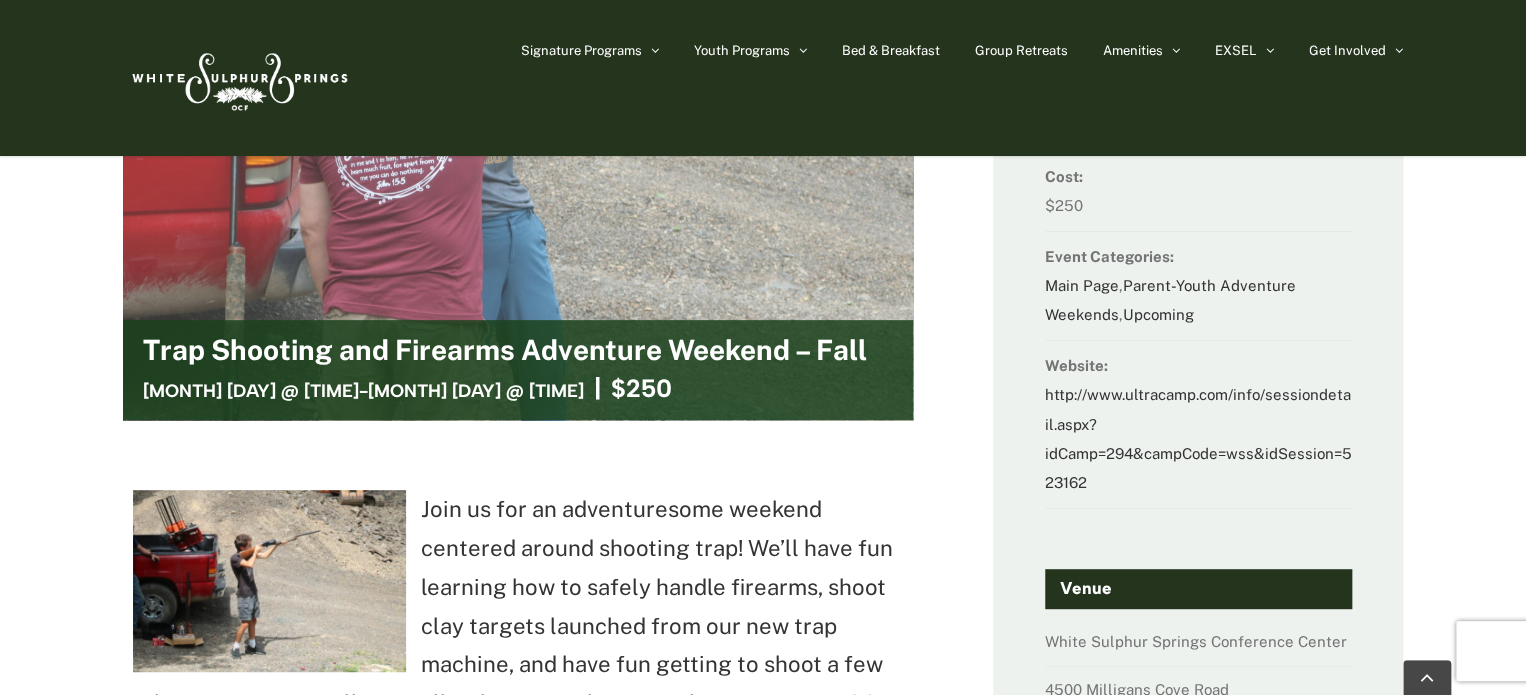 click on "Trap Shooting and Firearms Adventure Weekend – Fall" at bounding box center [505, 355] 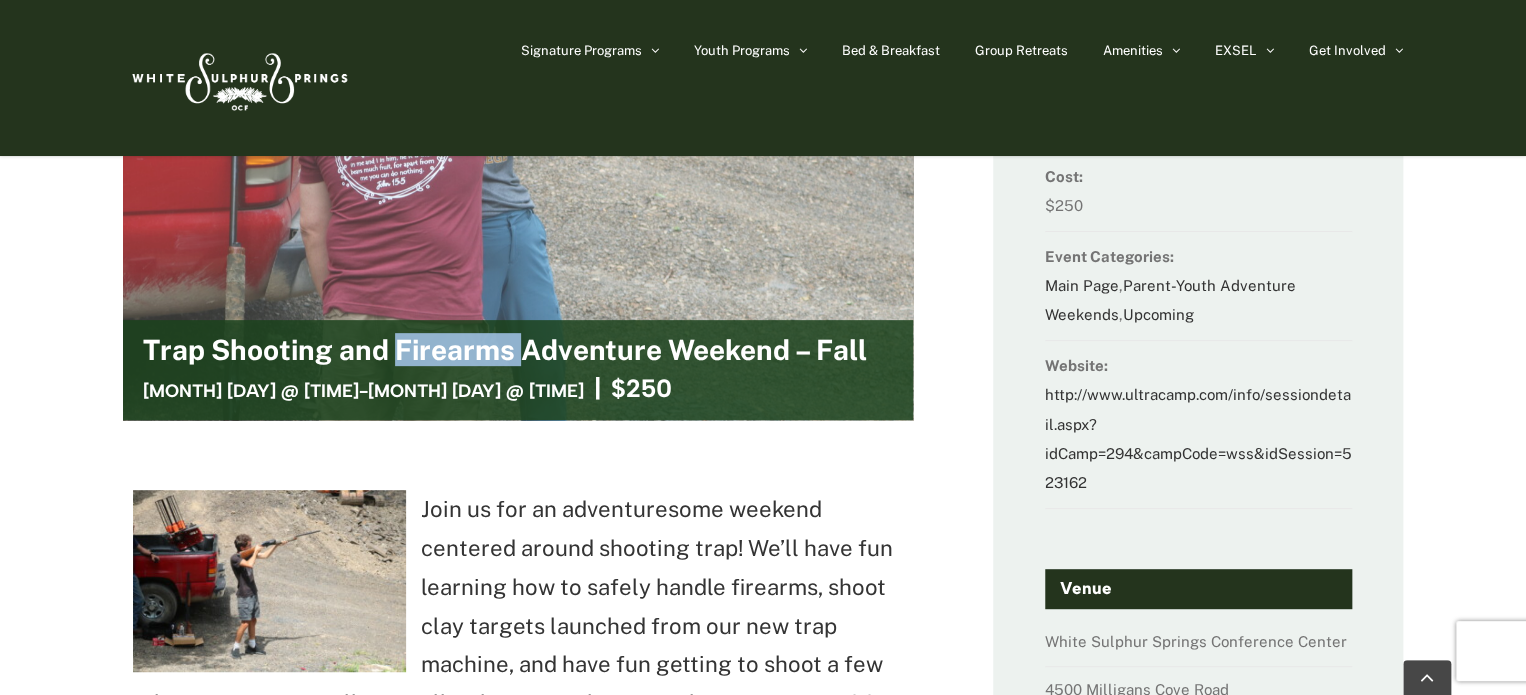 click on "Trap Shooting and Firearms Adventure Weekend – Fall" at bounding box center (505, 355) 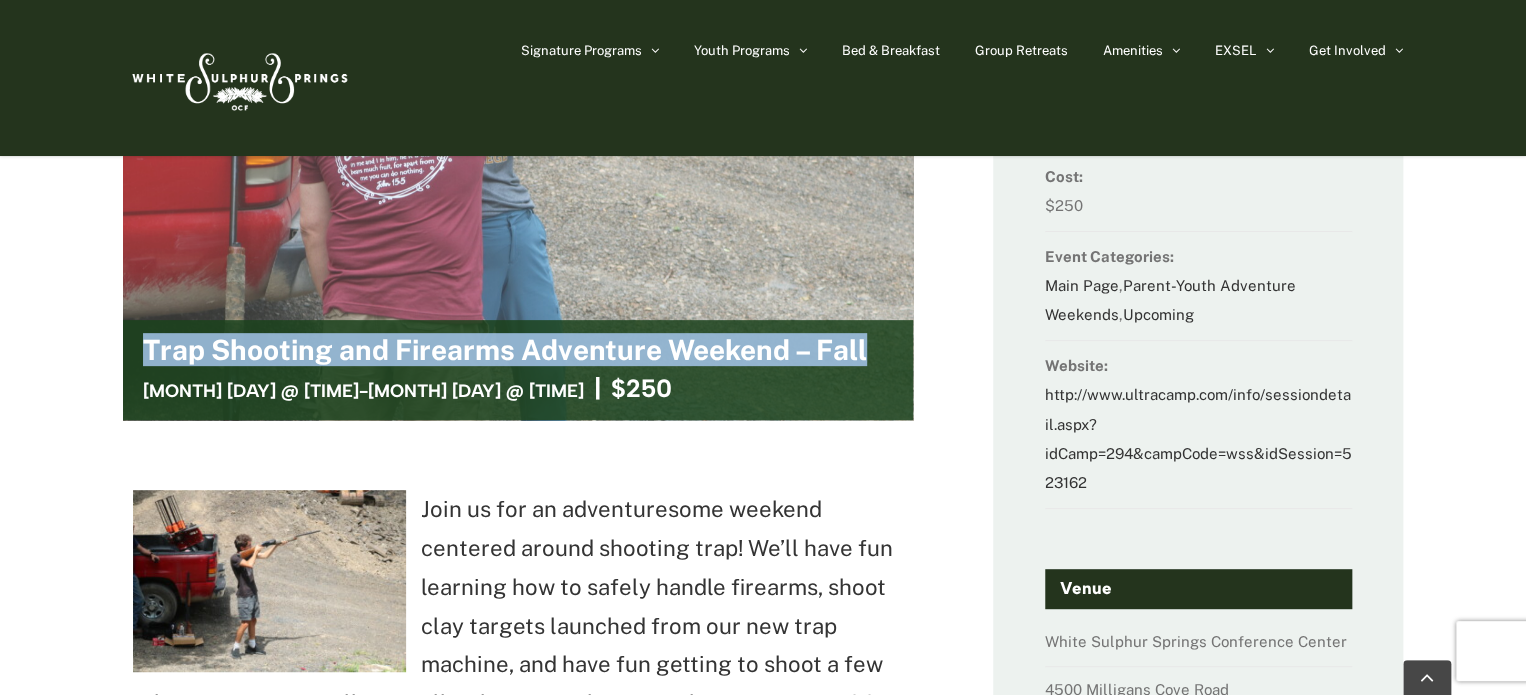 click on "Trap Shooting and Firearms Adventure Weekend – Fall" at bounding box center (505, 355) 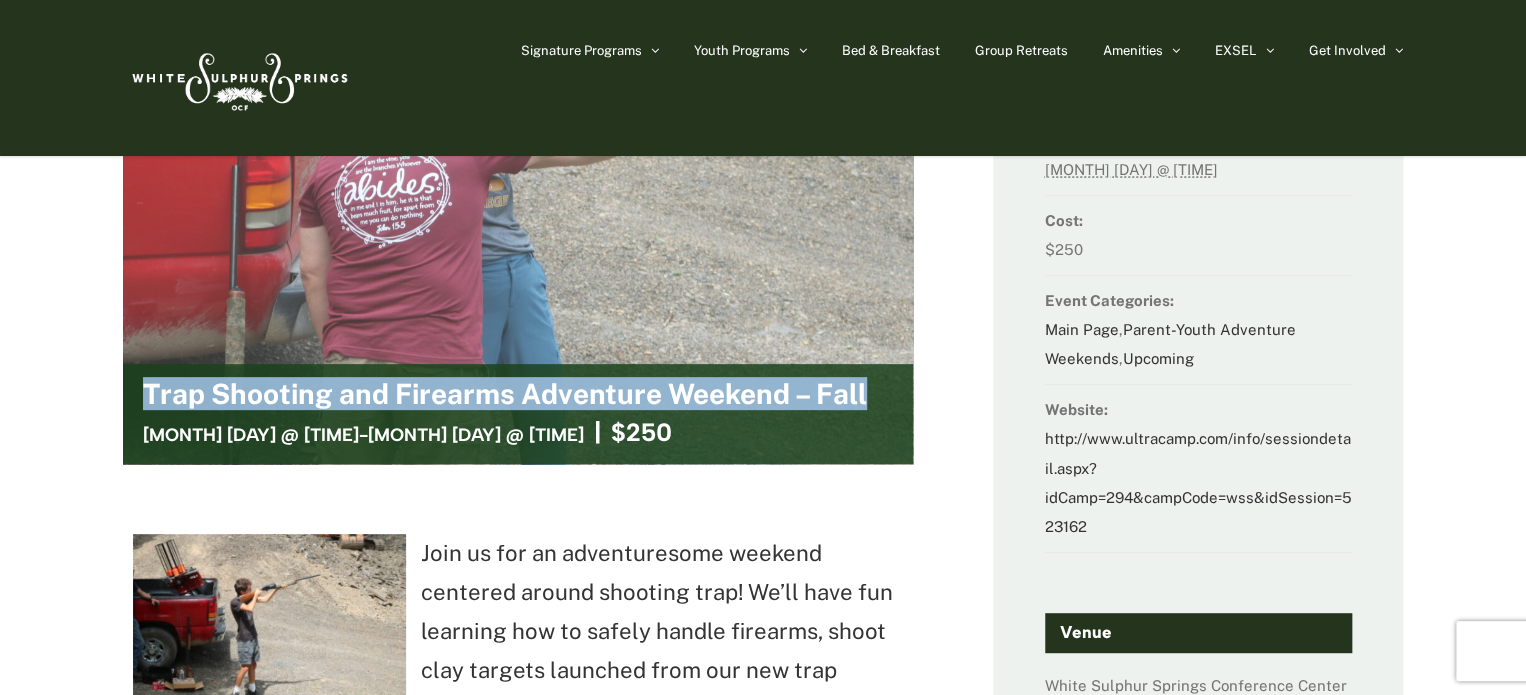 scroll, scrollTop: 167, scrollLeft: 0, axis: vertical 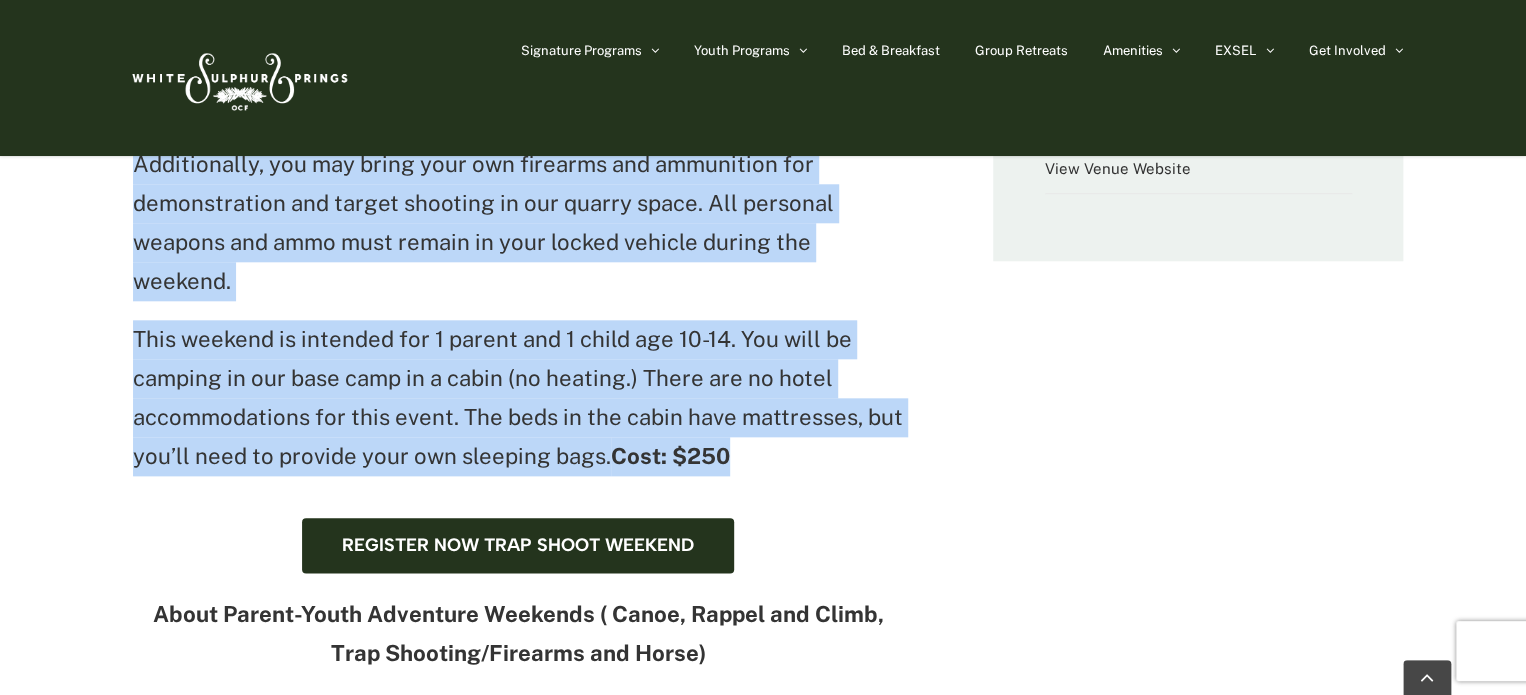 drag, startPoint x: 424, startPoint y: 172, endPoint x: 744, endPoint y: 456, distance: 427.85043 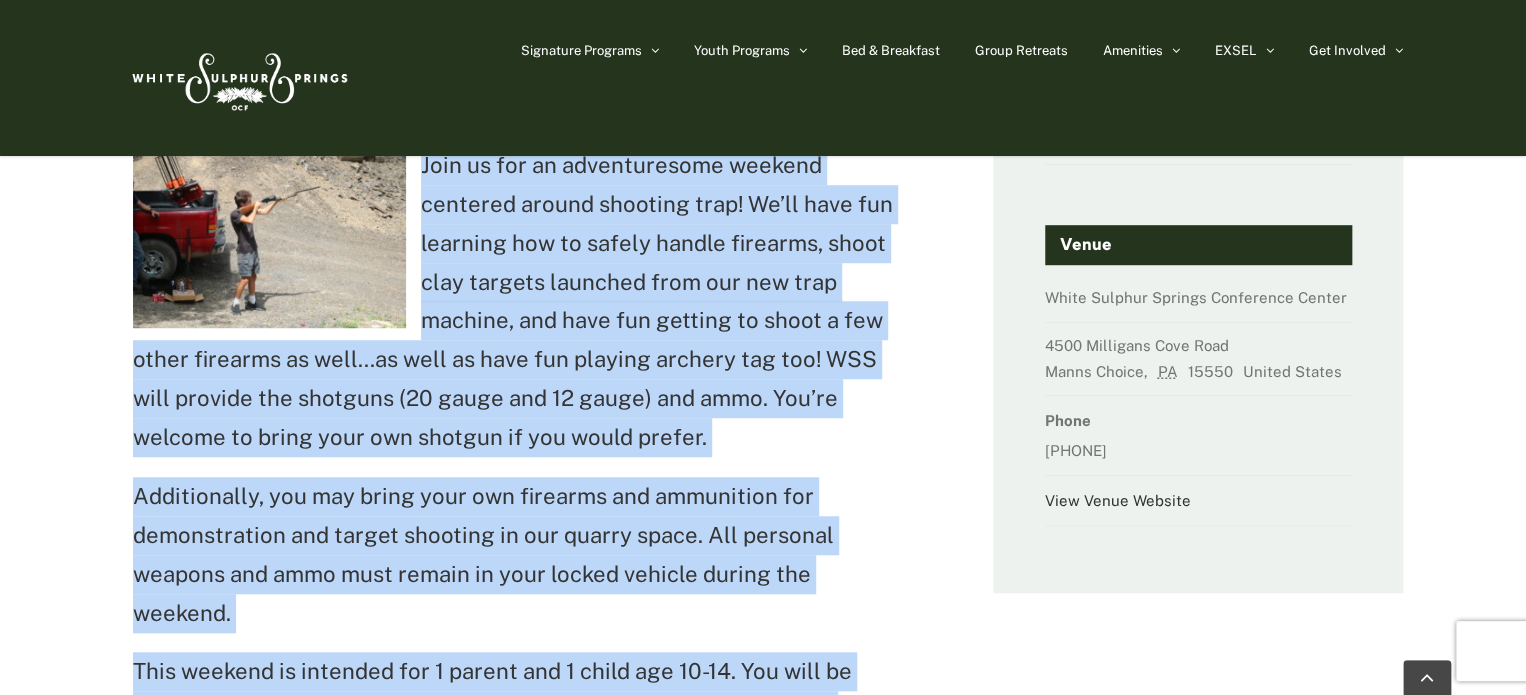 scroll, scrollTop: 814, scrollLeft: 0, axis: vertical 